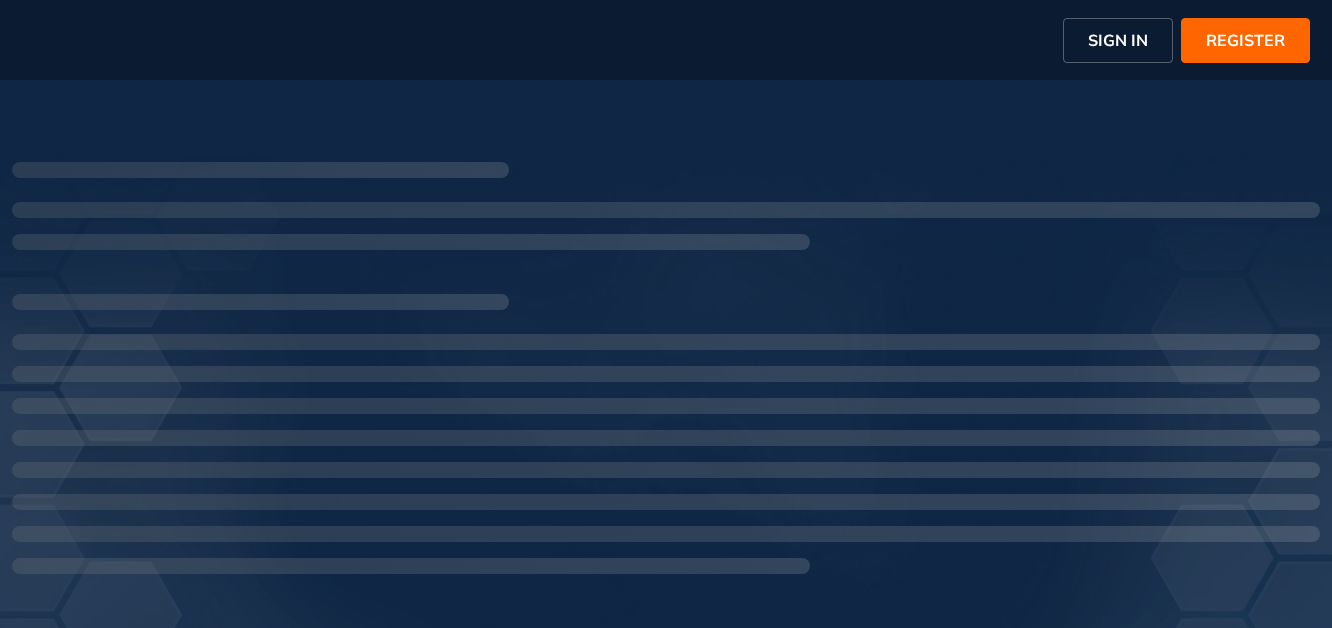 scroll, scrollTop: 0, scrollLeft: 0, axis: both 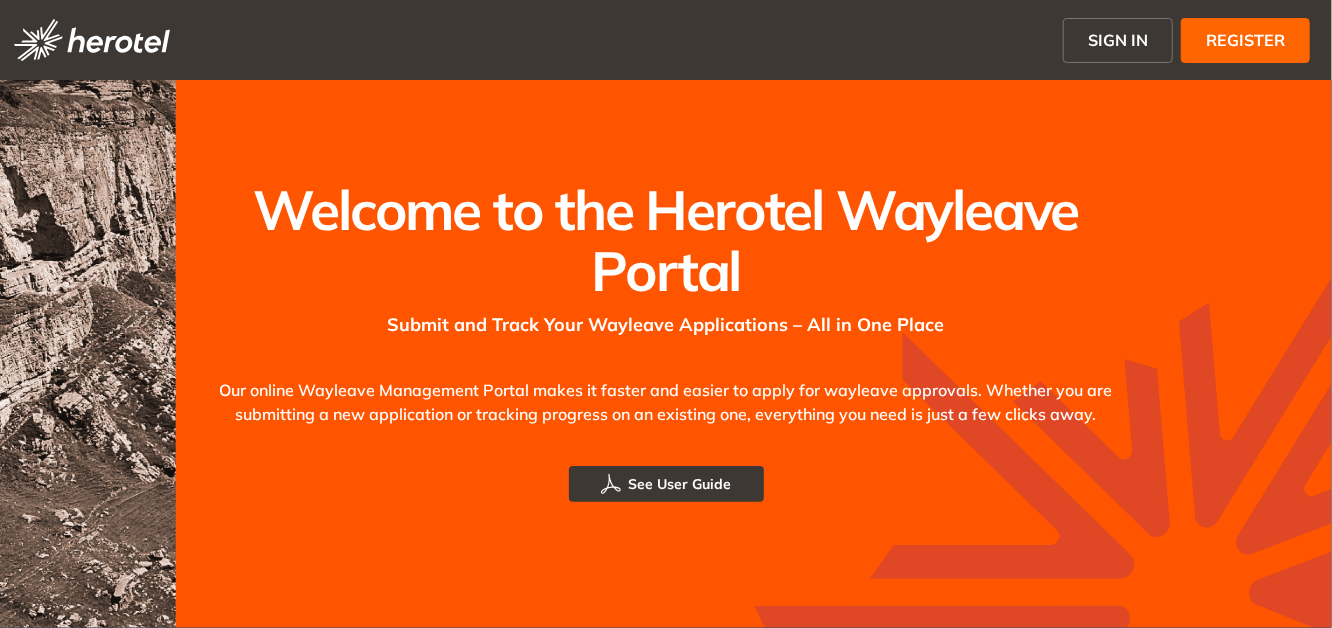 click on "See User Guide" at bounding box center [680, 484] 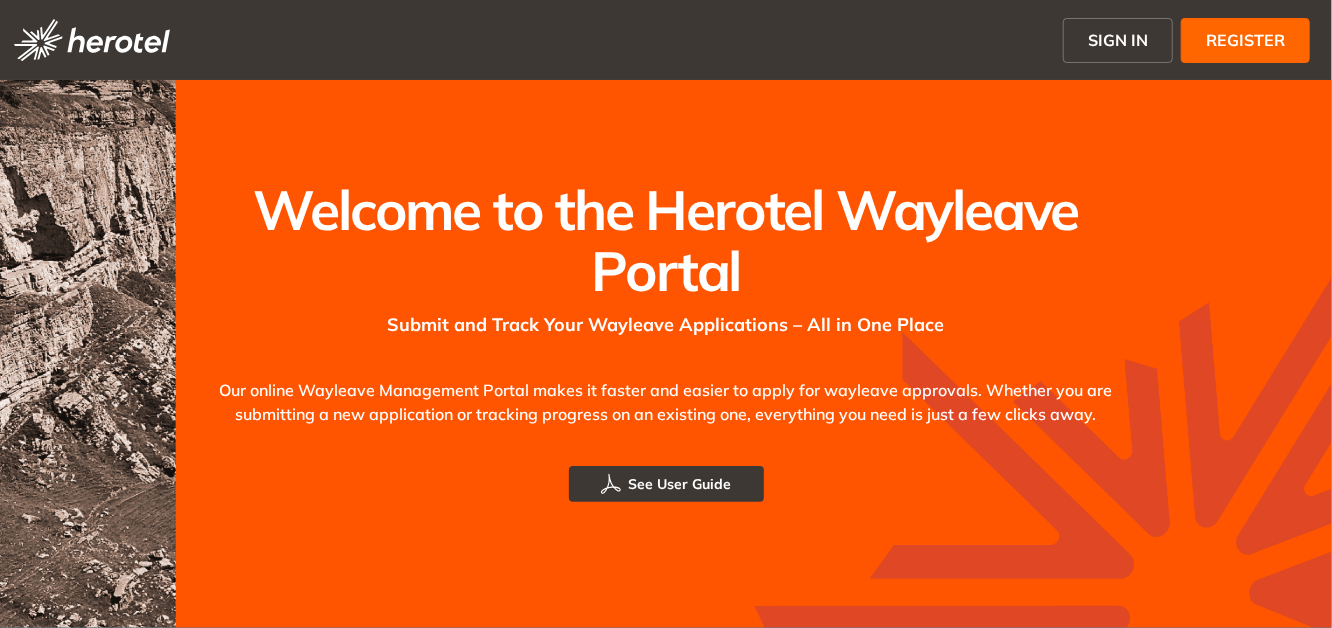 click on "REGISTER" at bounding box center [1245, 40] 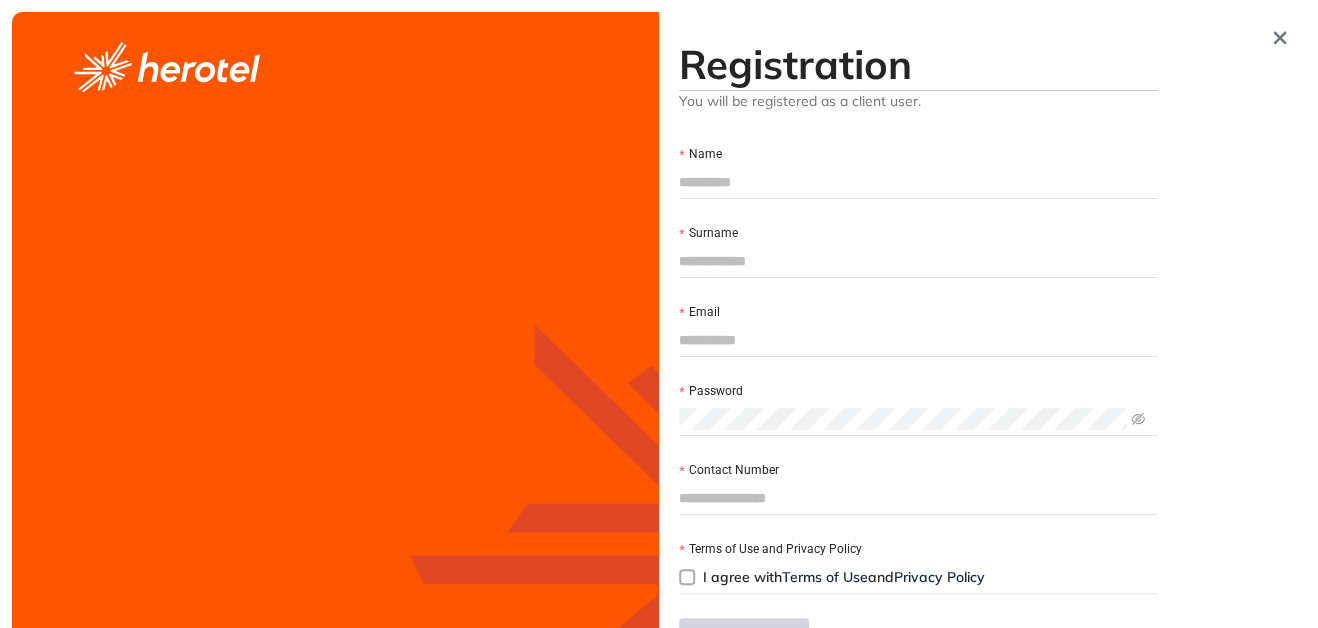 click on "Name" at bounding box center [918, 182] 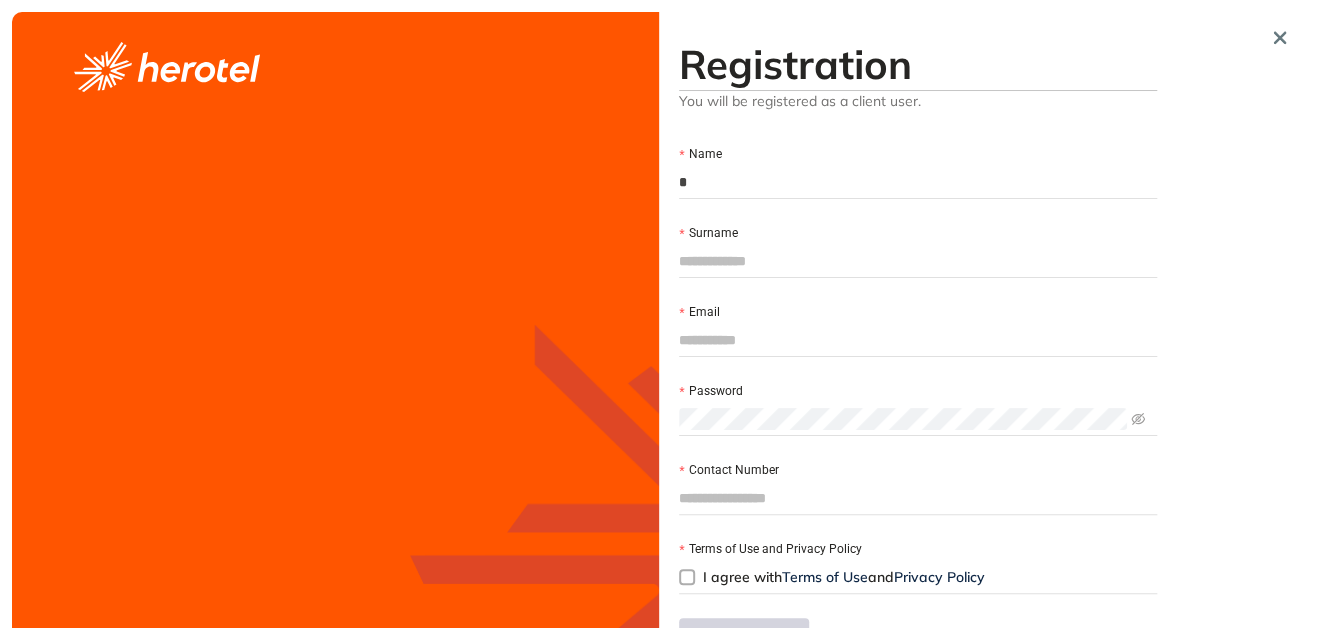 type on "**********" 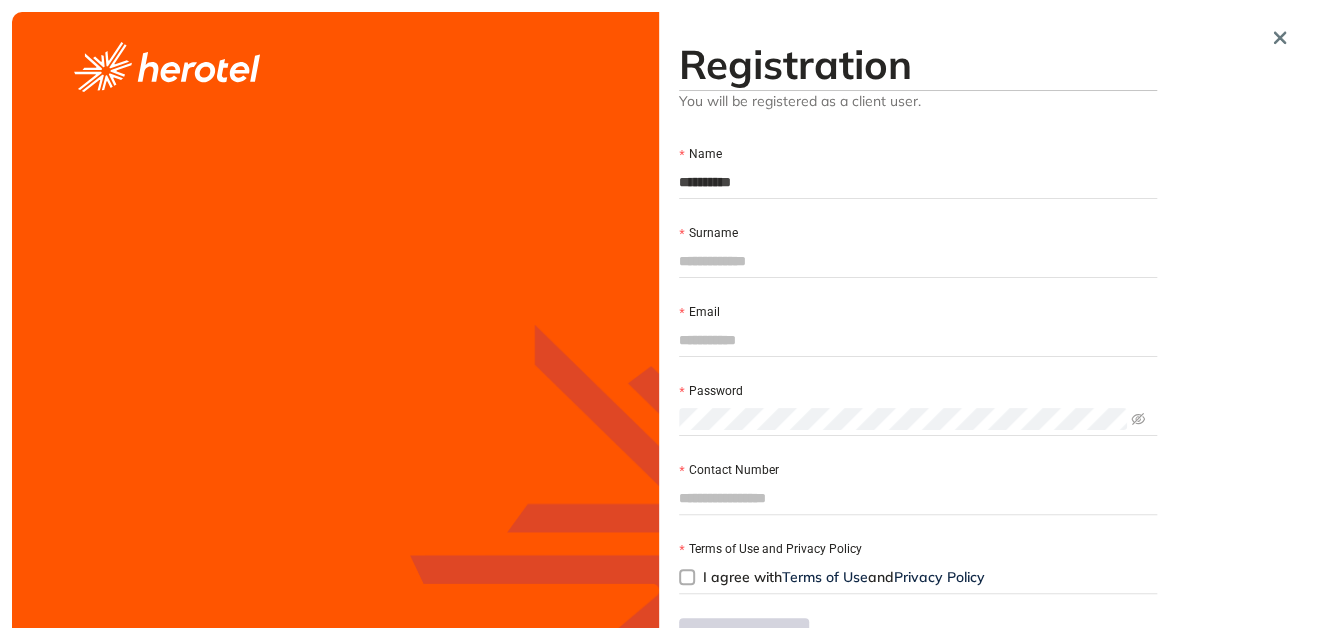 type on "*****" 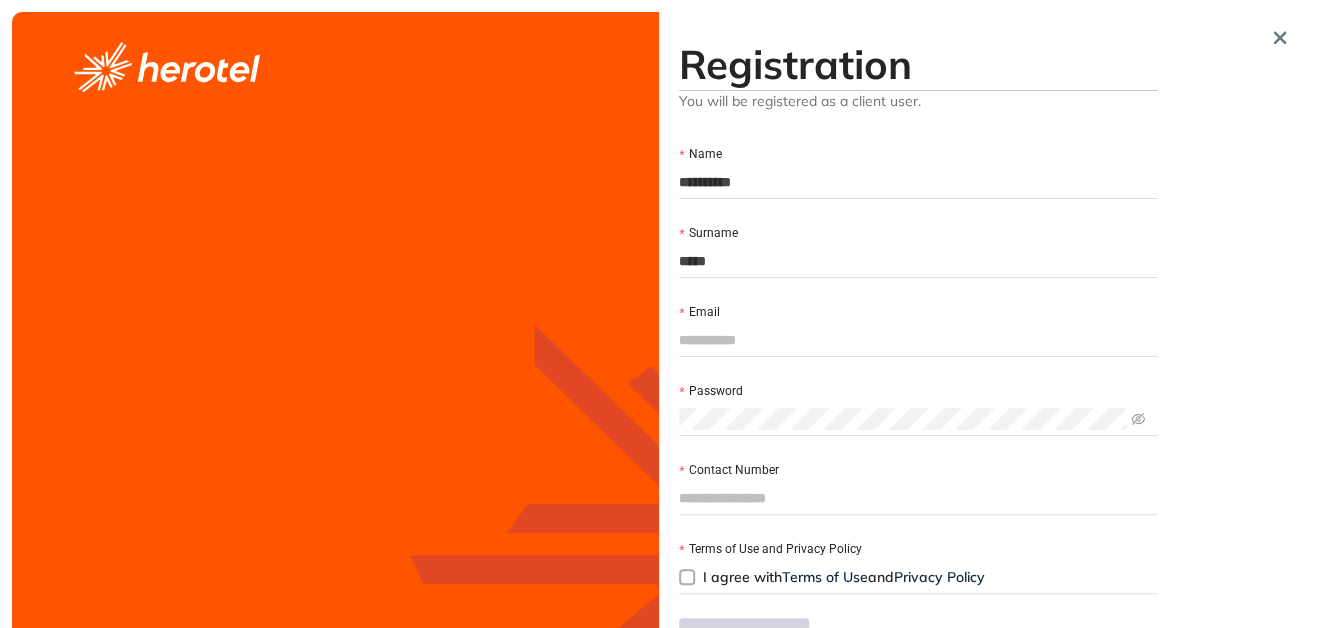 type on "**********" 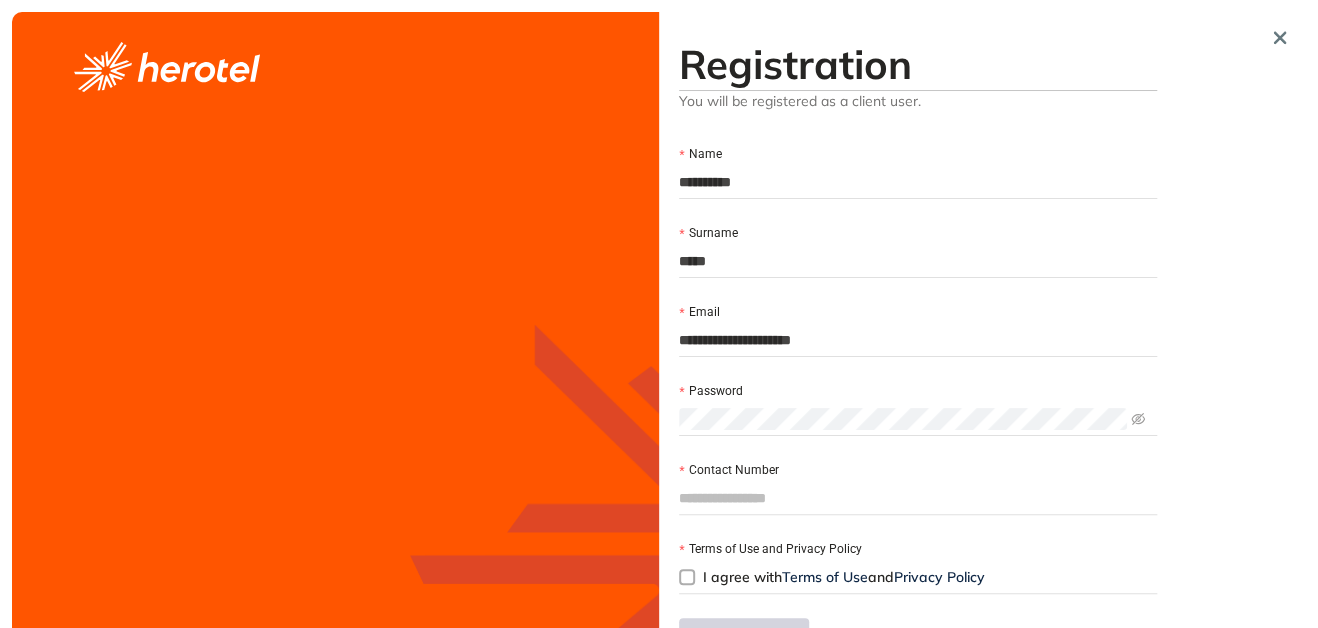 scroll, scrollTop: 56, scrollLeft: 0, axis: vertical 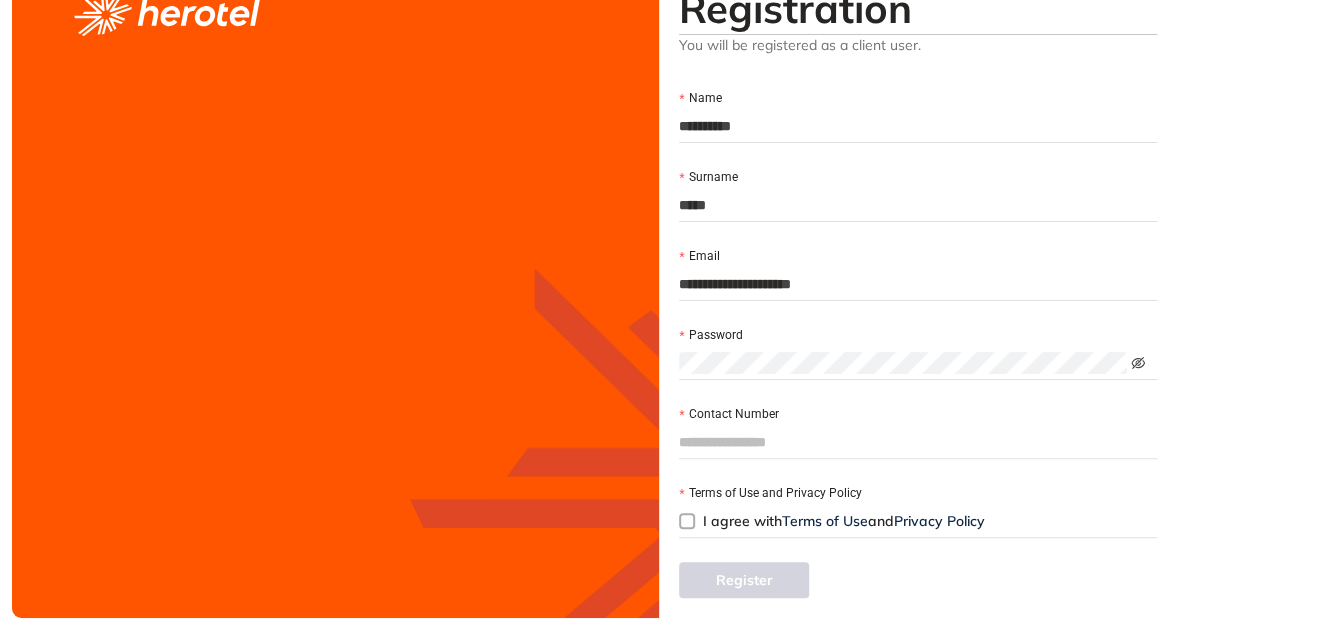 click 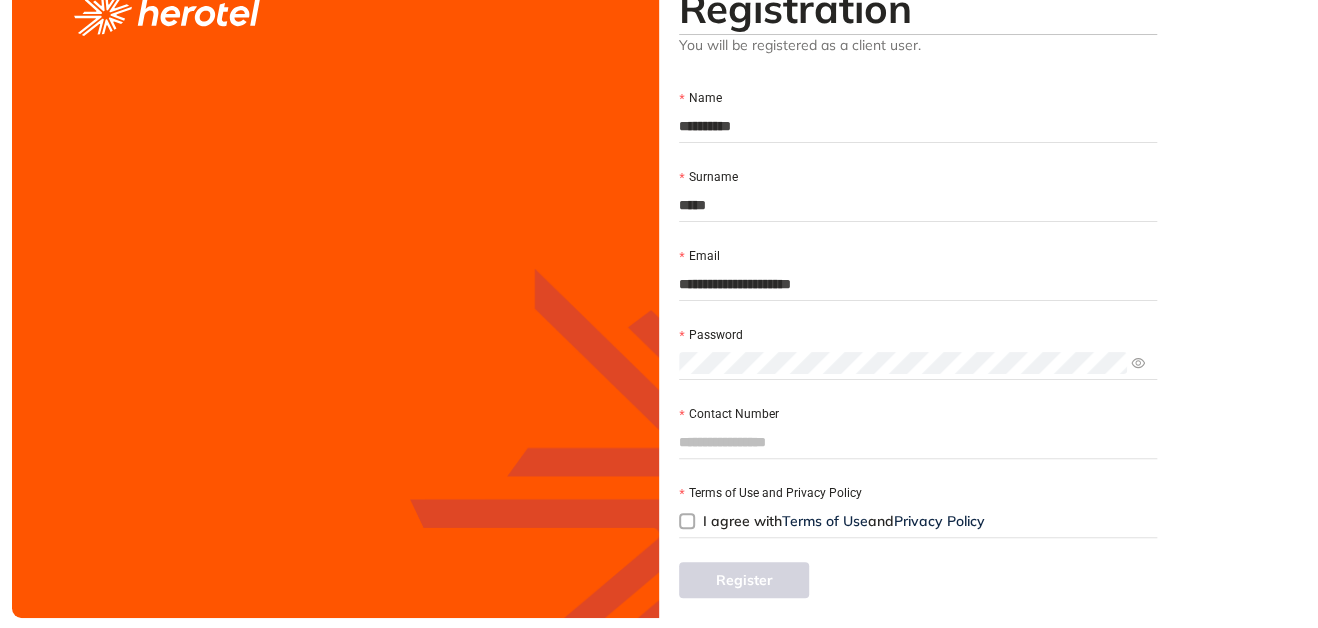 click on "Contact Number" at bounding box center (918, 442) 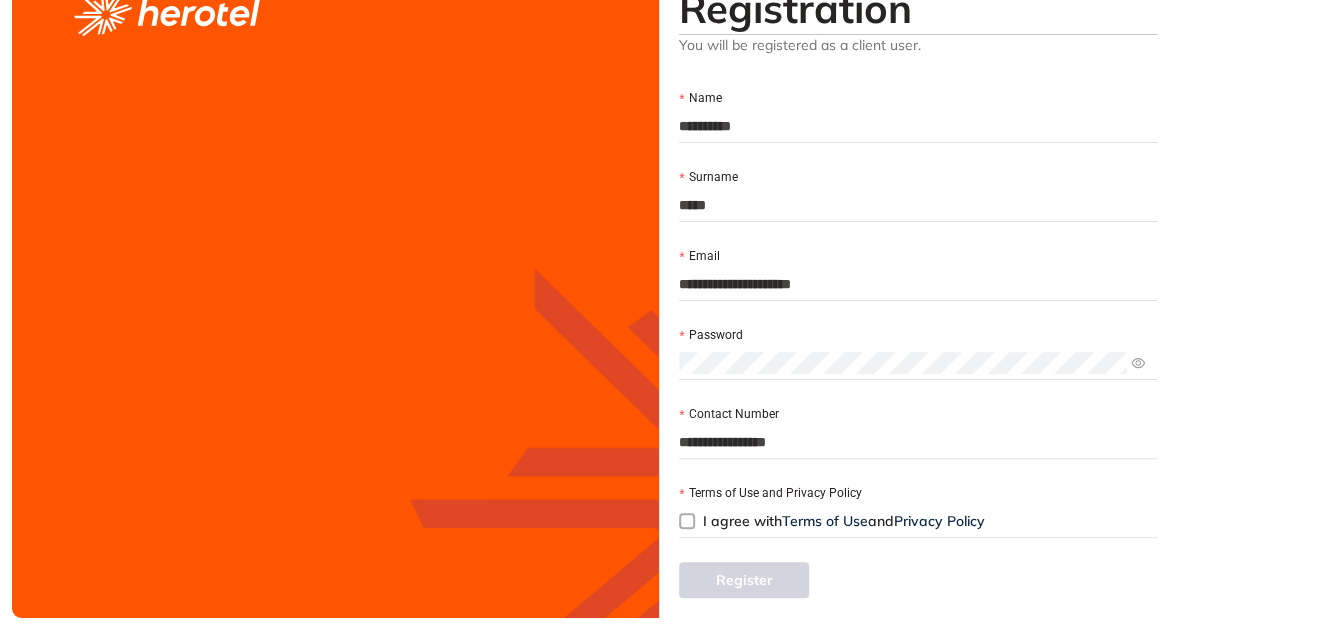 click on "I agree with  Terms of Use  and  Privacy Policy" at bounding box center [844, 521] 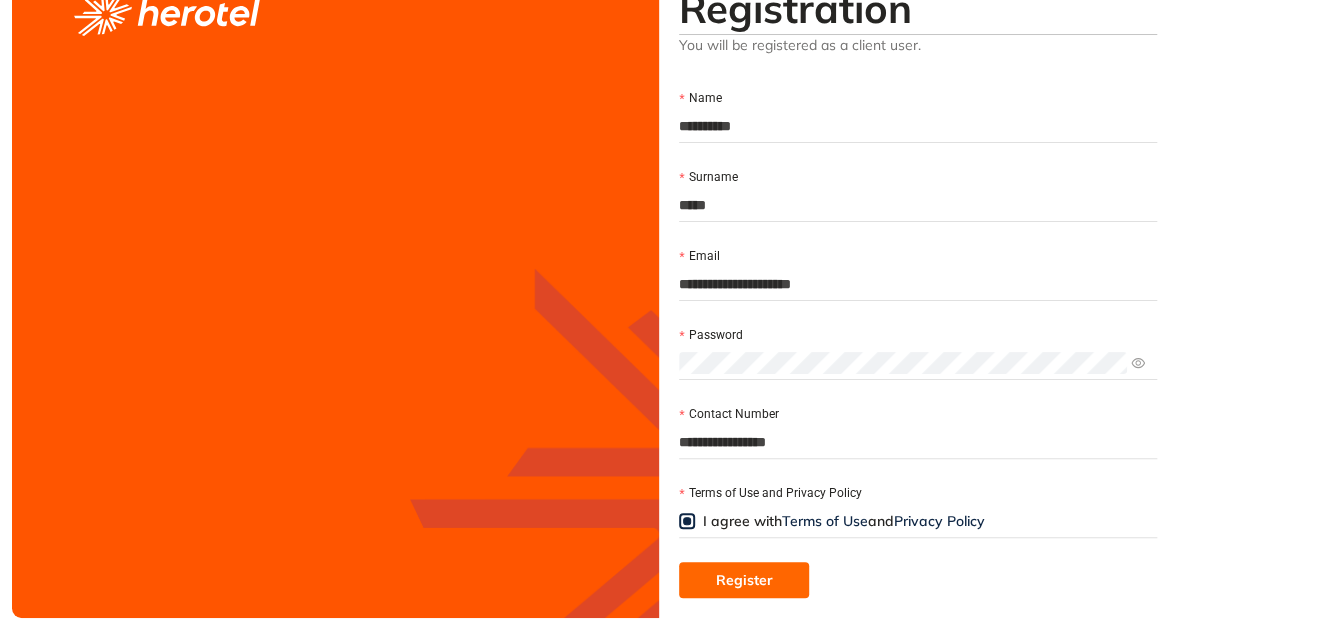 click on "Register" at bounding box center [744, 580] 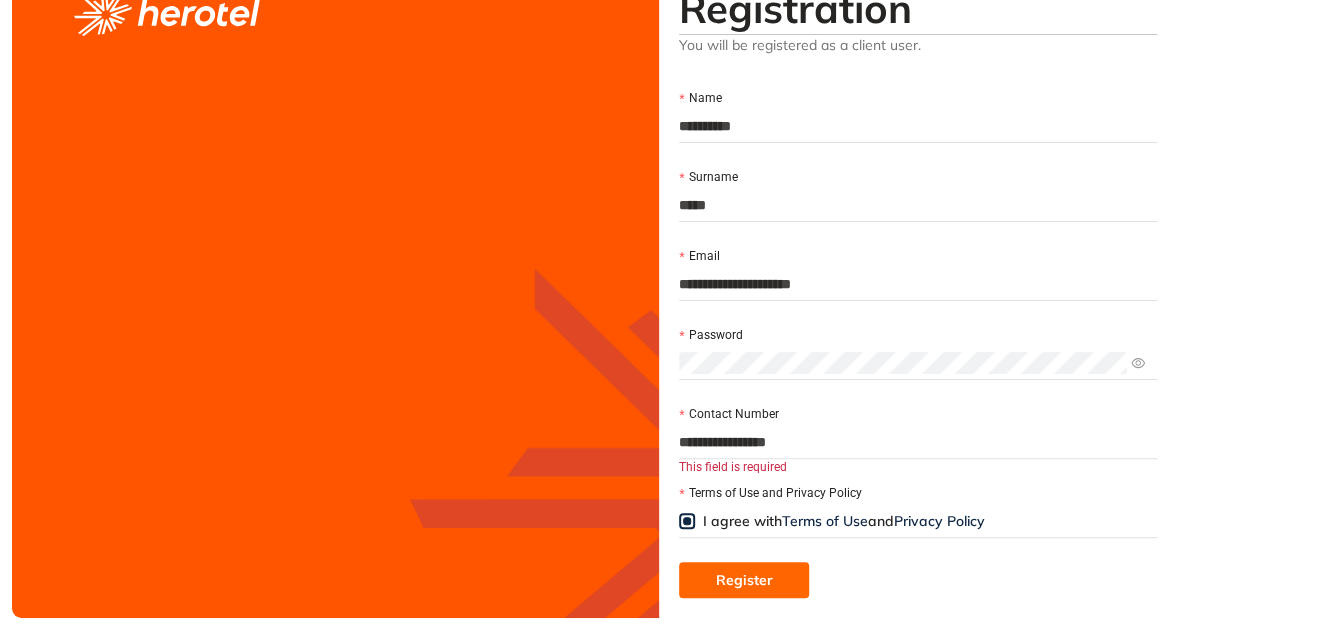 click on "Register" at bounding box center [744, 580] 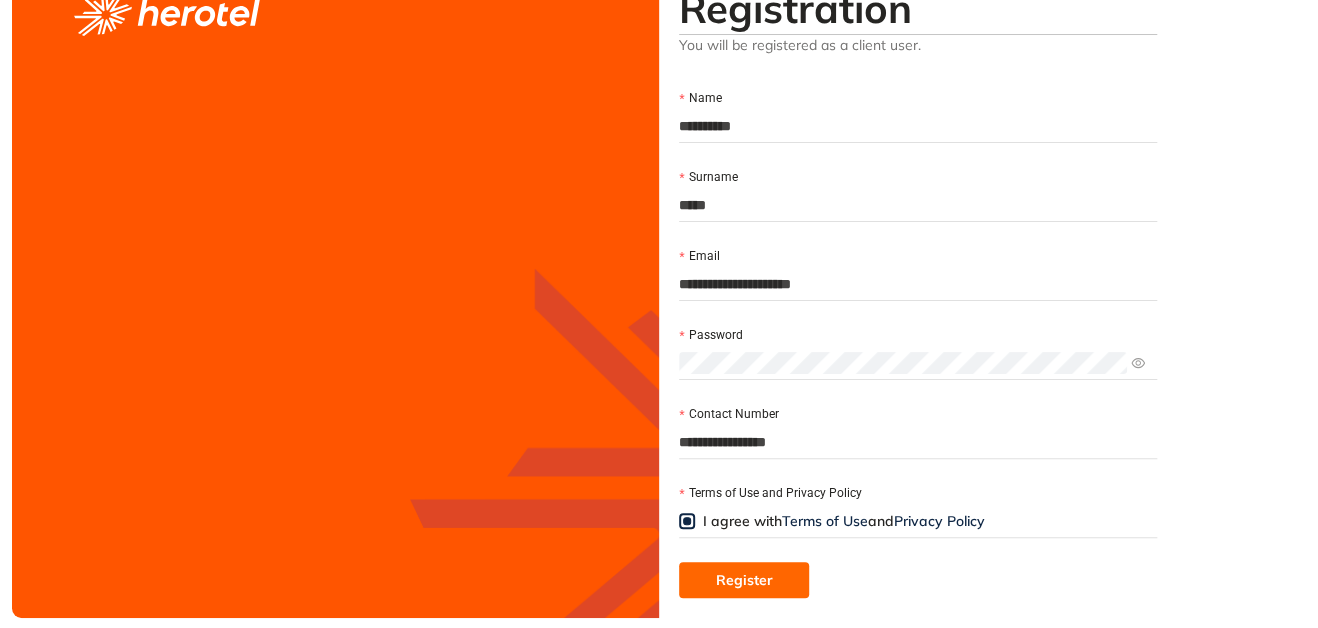 type on "**********" 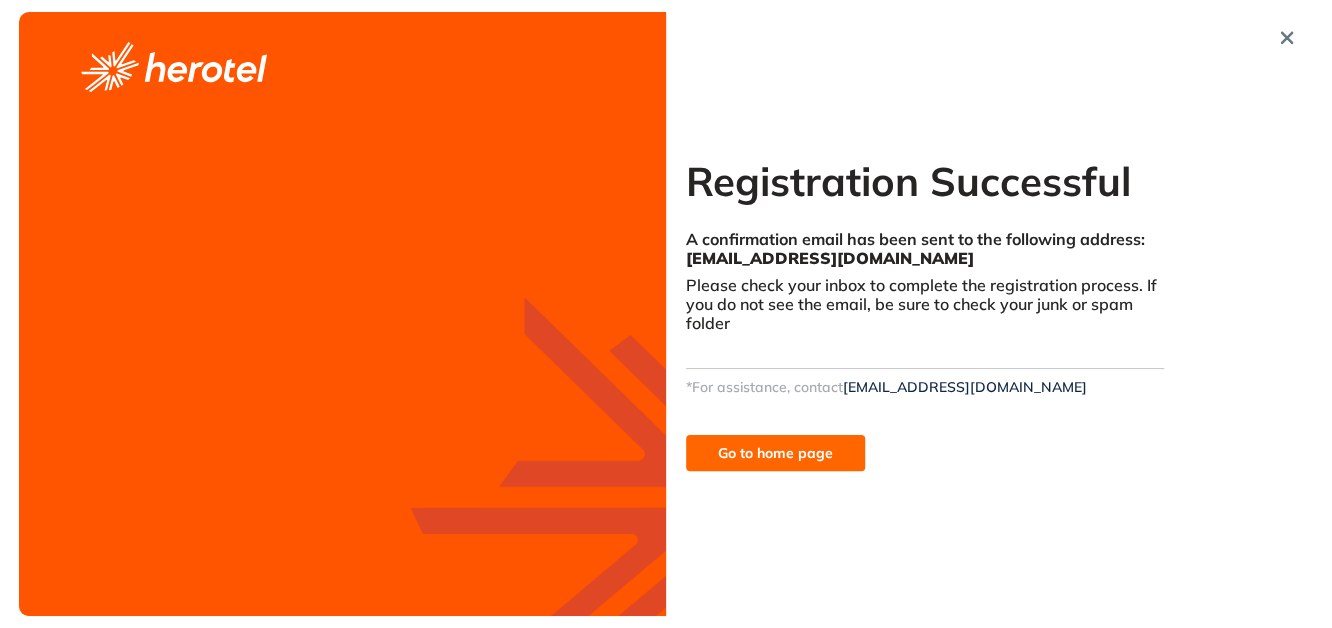 scroll, scrollTop: 0, scrollLeft: 0, axis: both 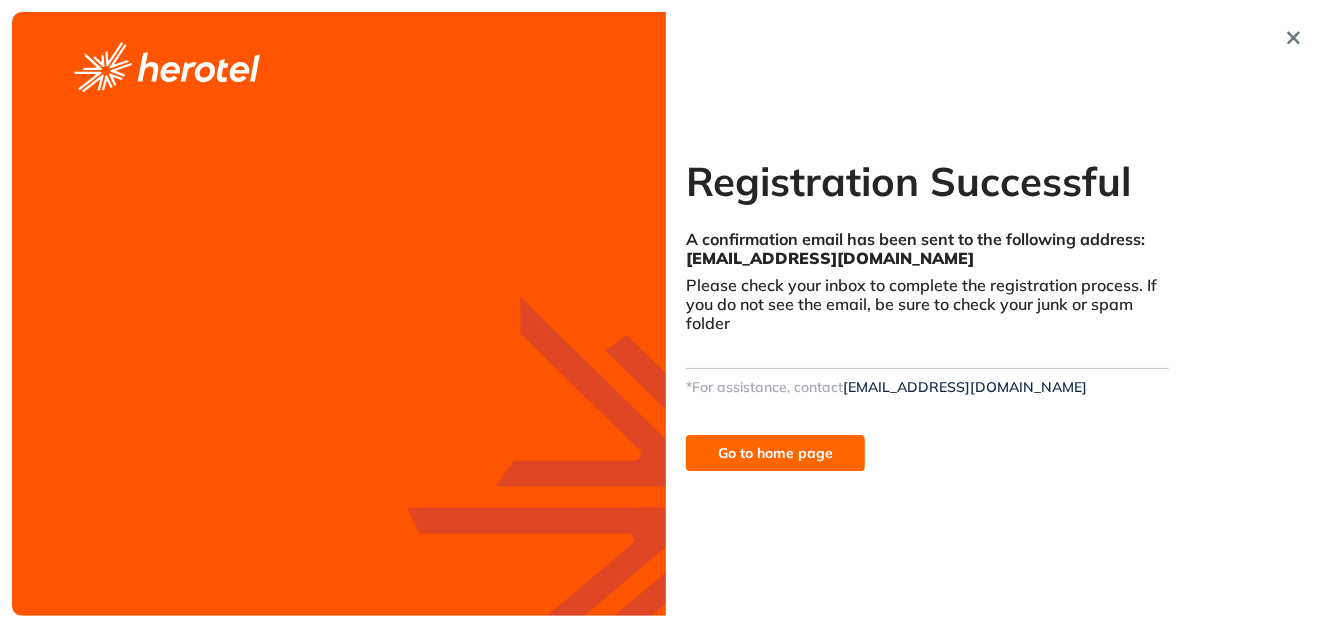 click on "Go to home page" at bounding box center [775, 453] 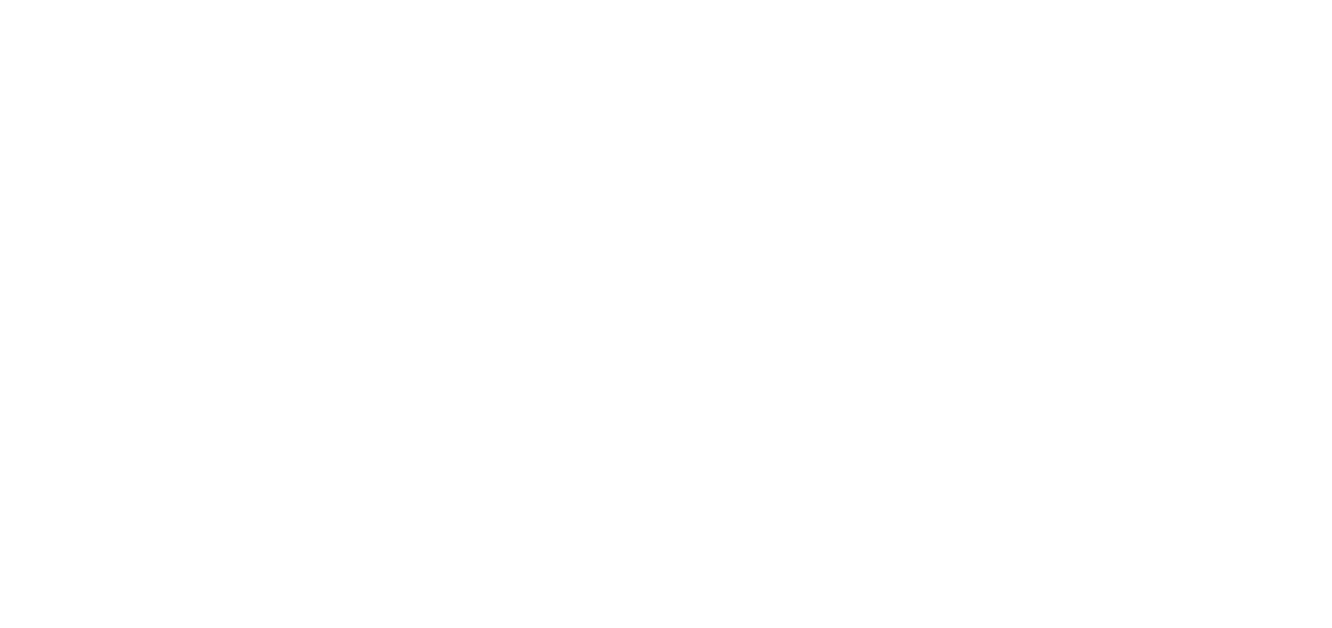 scroll, scrollTop: 0, scrollLeft: 0, axis: both 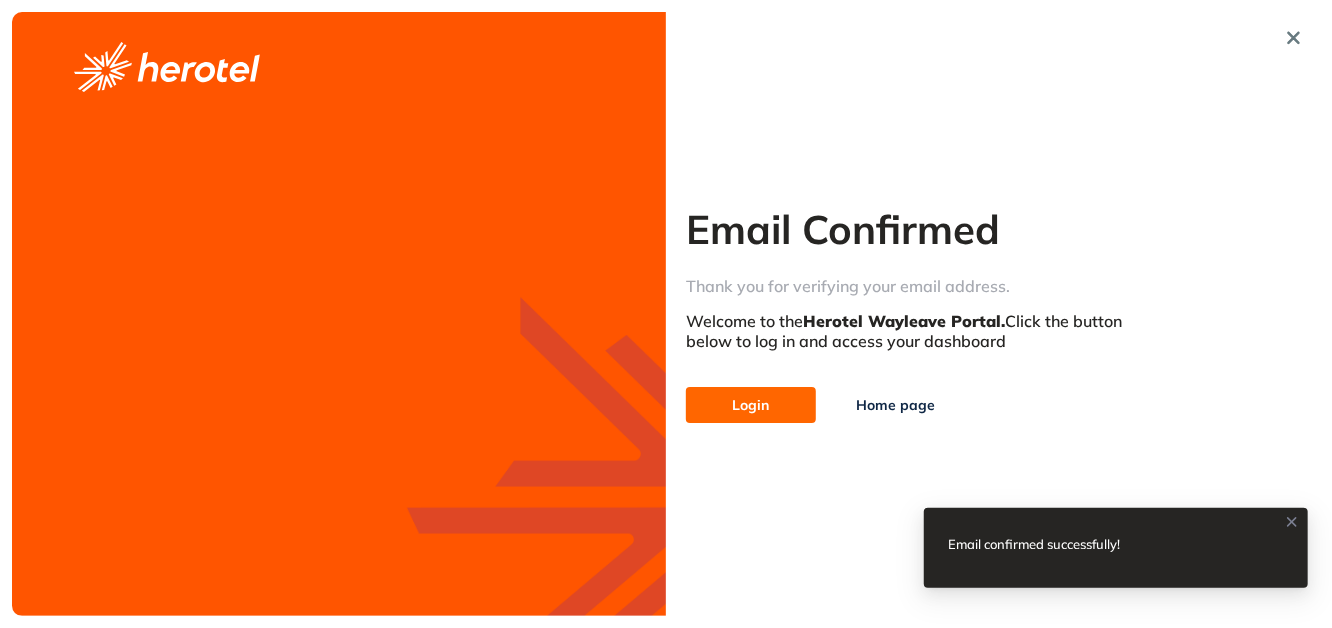 click on "Login" at bounding box center (751, 405) 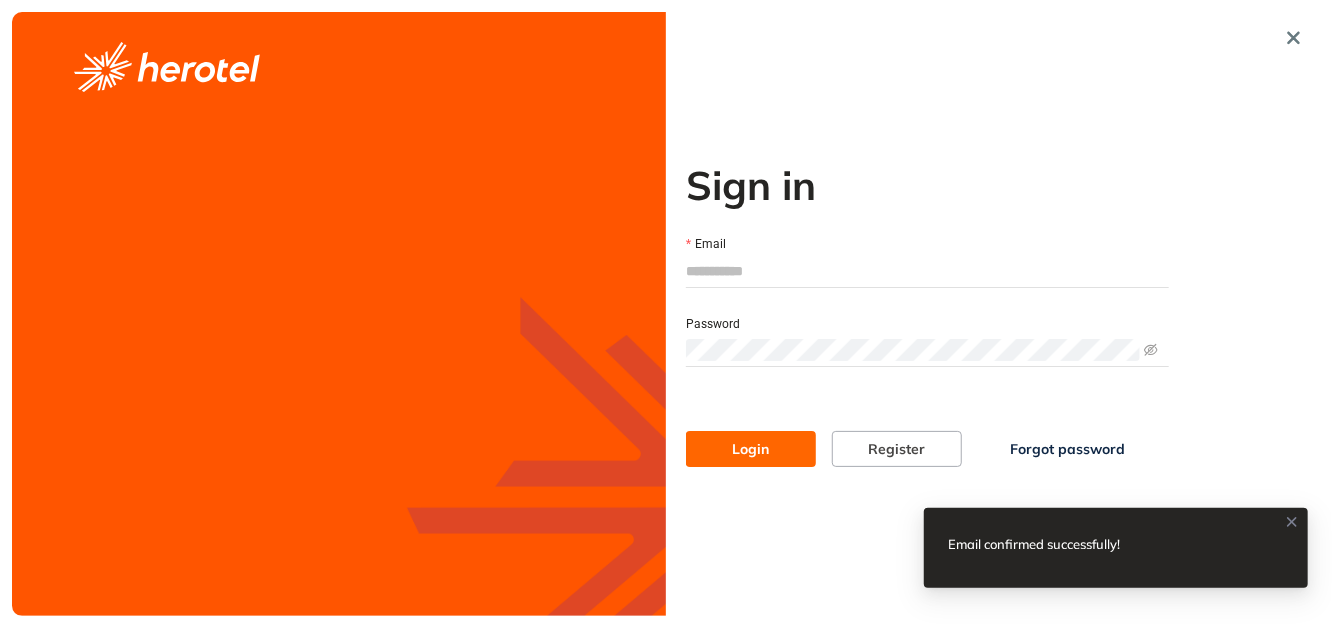 type on "**********" 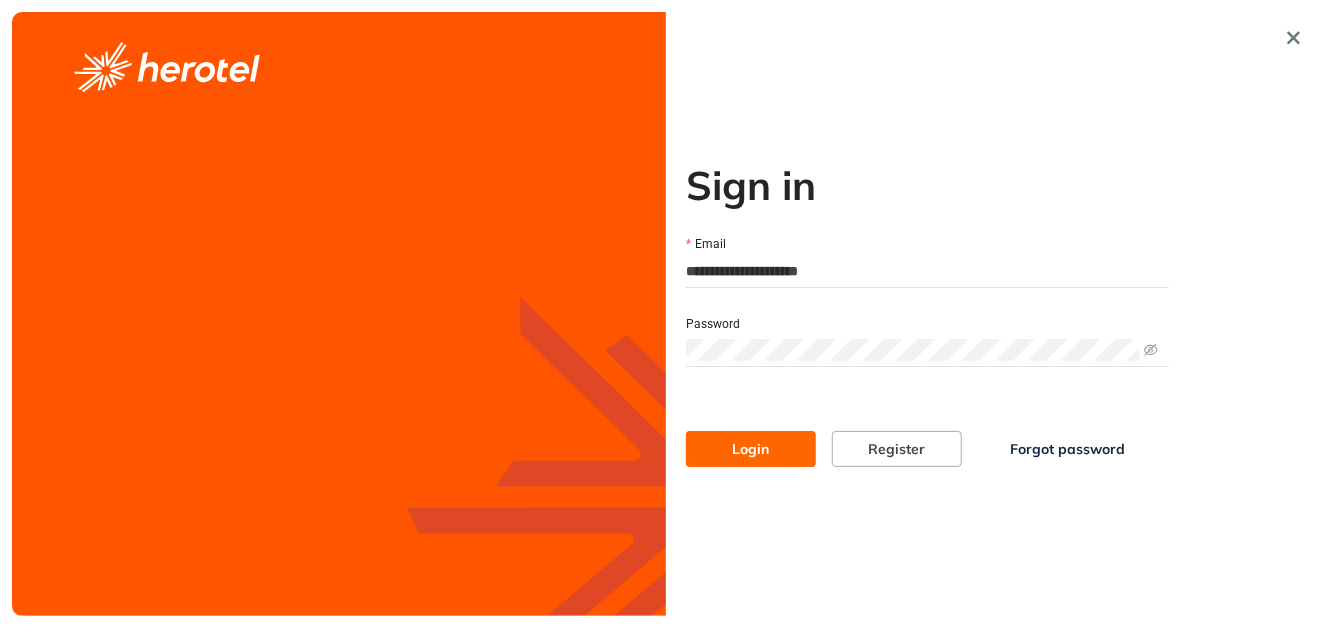 click on "Login" at bounding box center (751, 449) 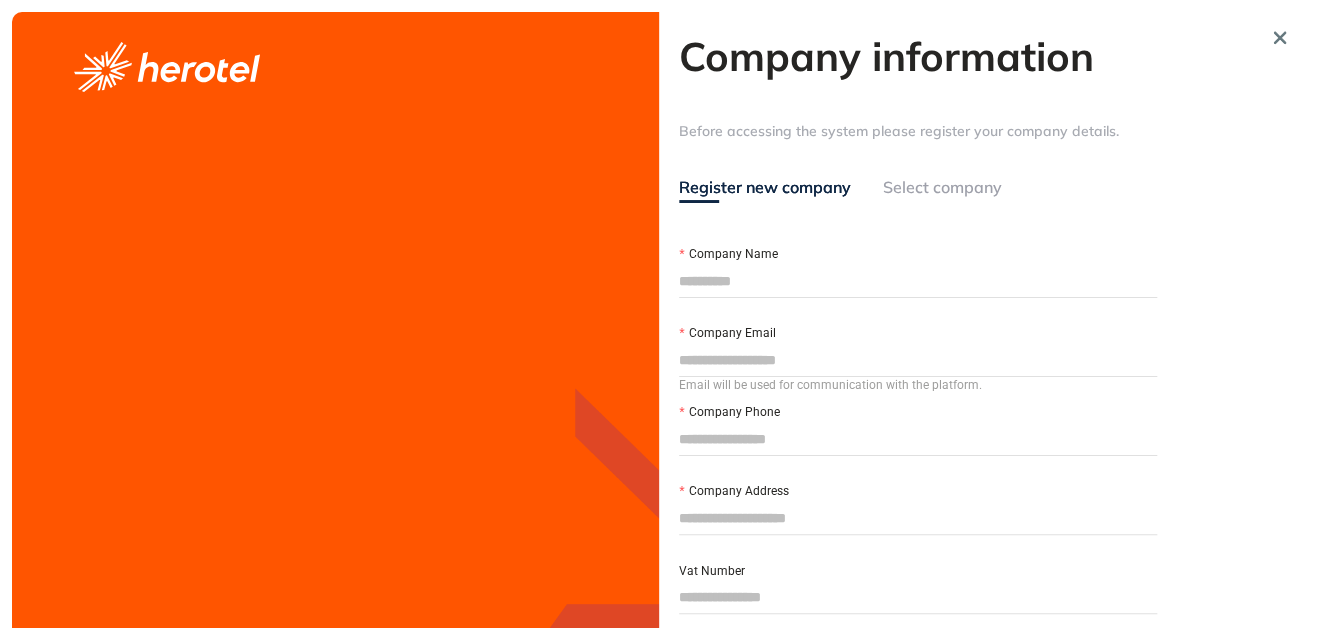 click on "Company Name" at bounding box center (918, 281) 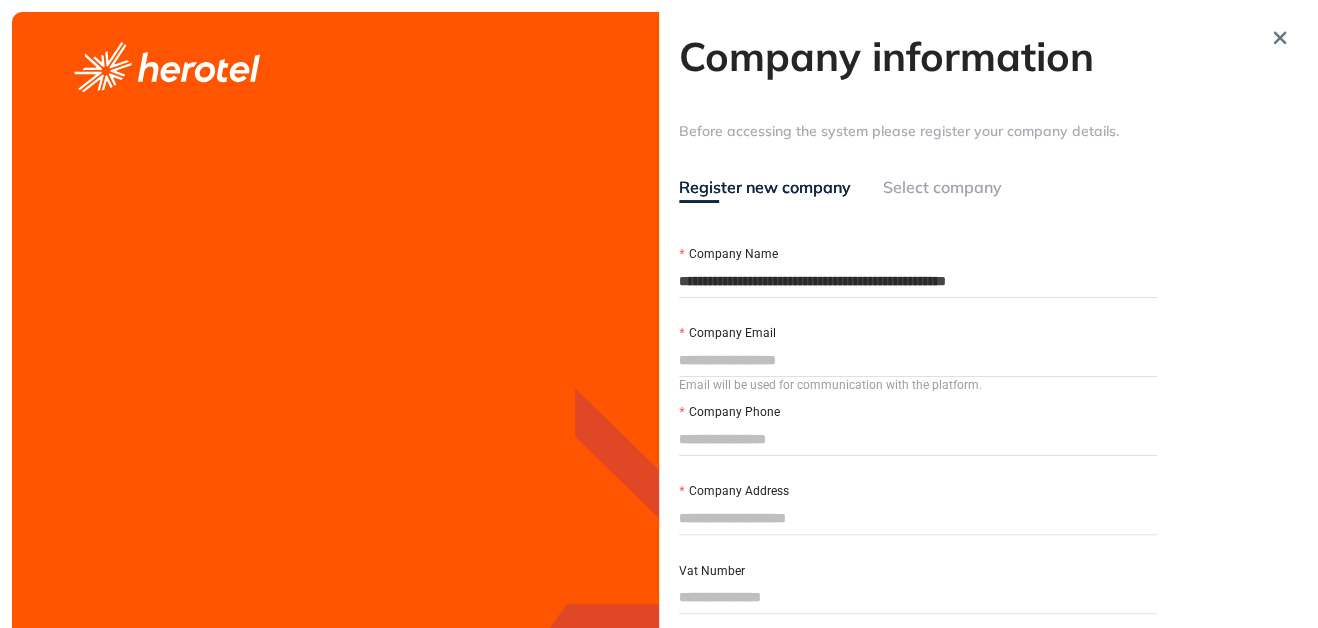 click on "**********" at bounding box center (918, 281) 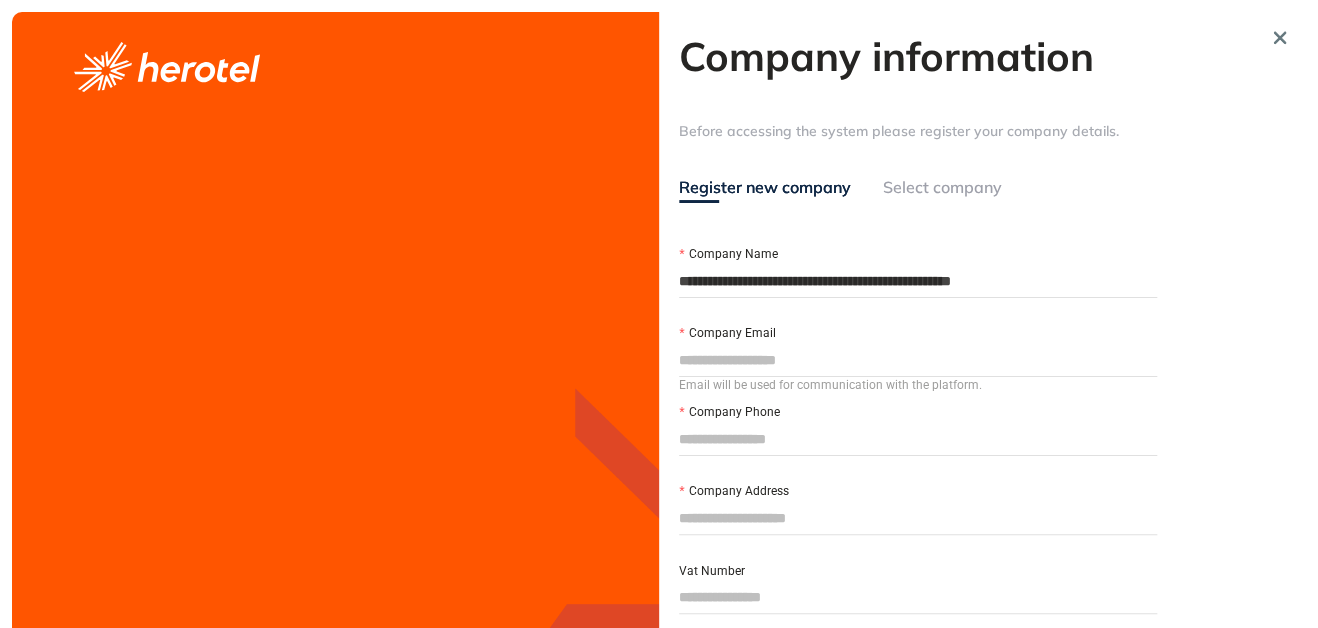 type on "**********" 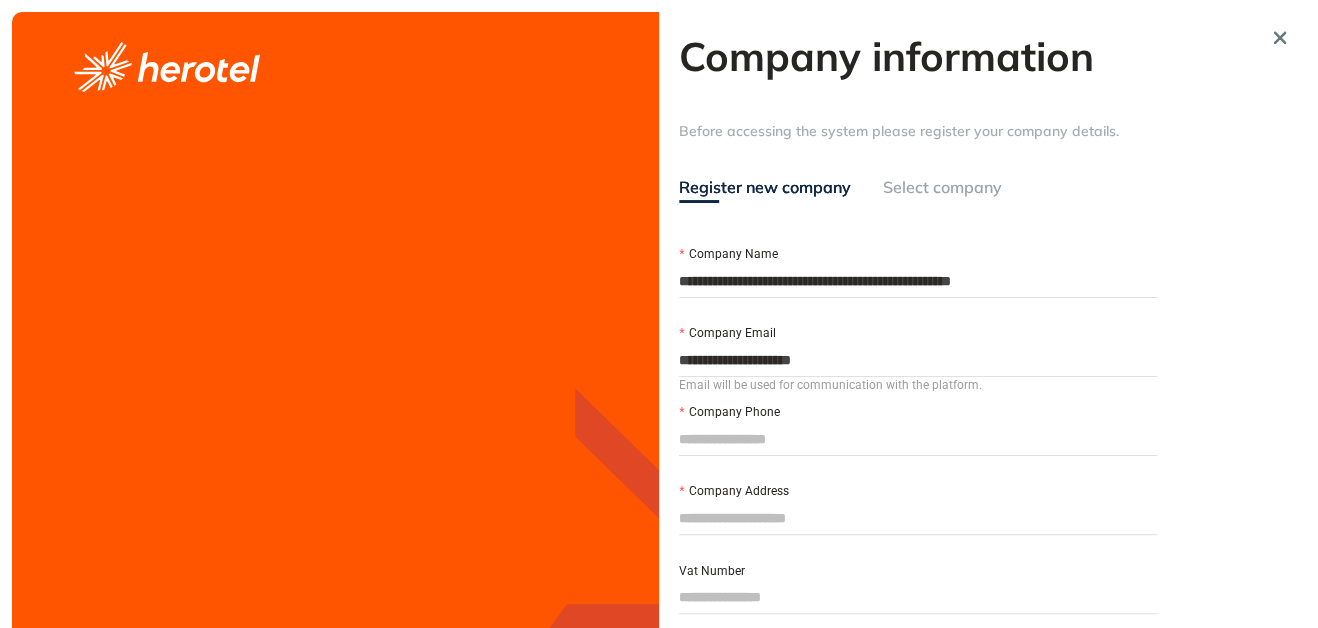 click on "Company Phone" at bounding box center [918, 439] 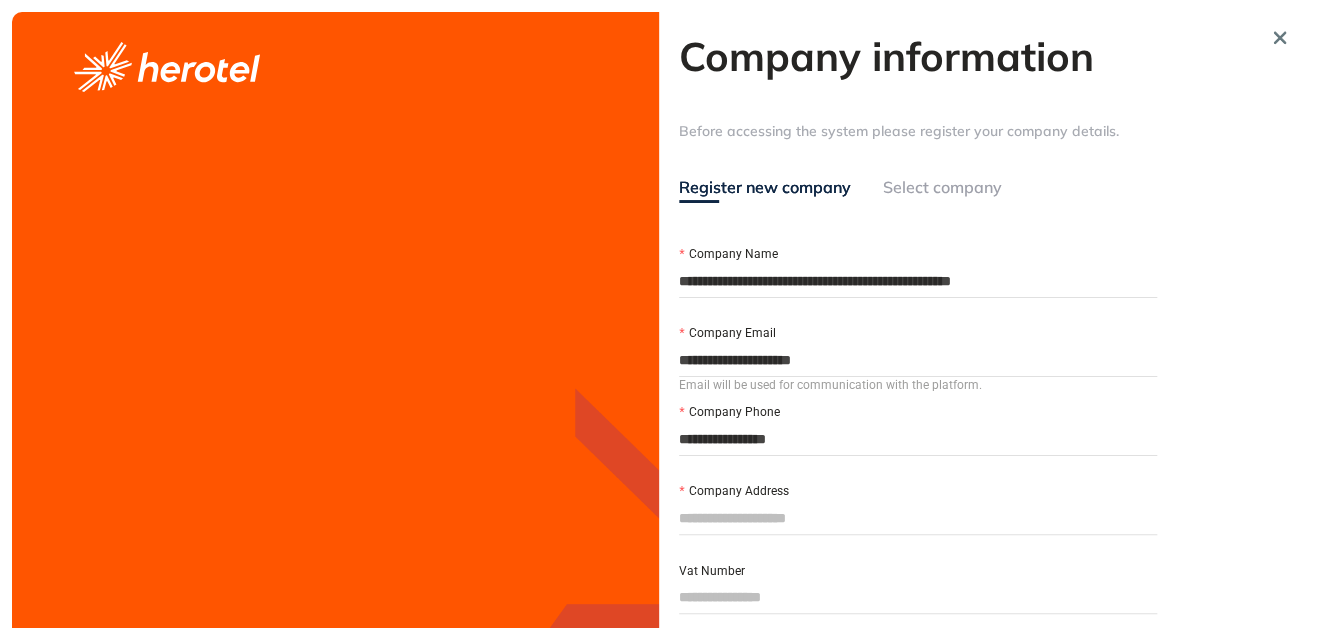drag, startPoint x: 829, startPoint y: 437, endPoint x: 727, endPoint y: 447, distance: 102.48902 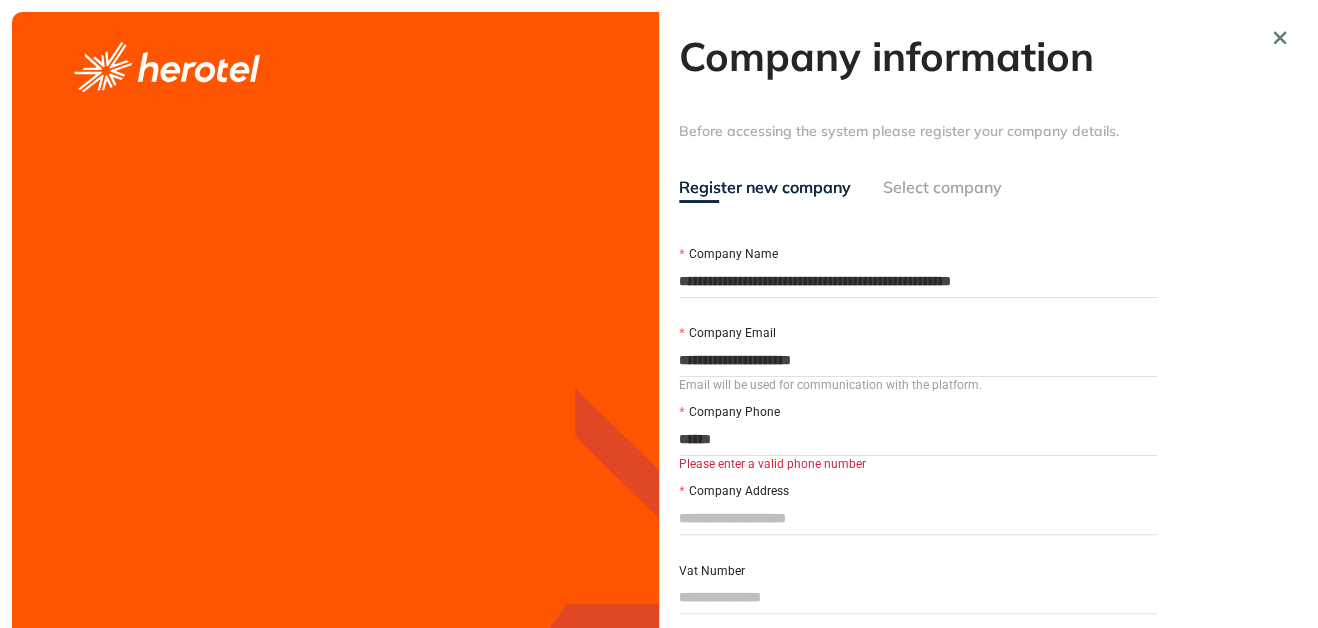 type on "*****" 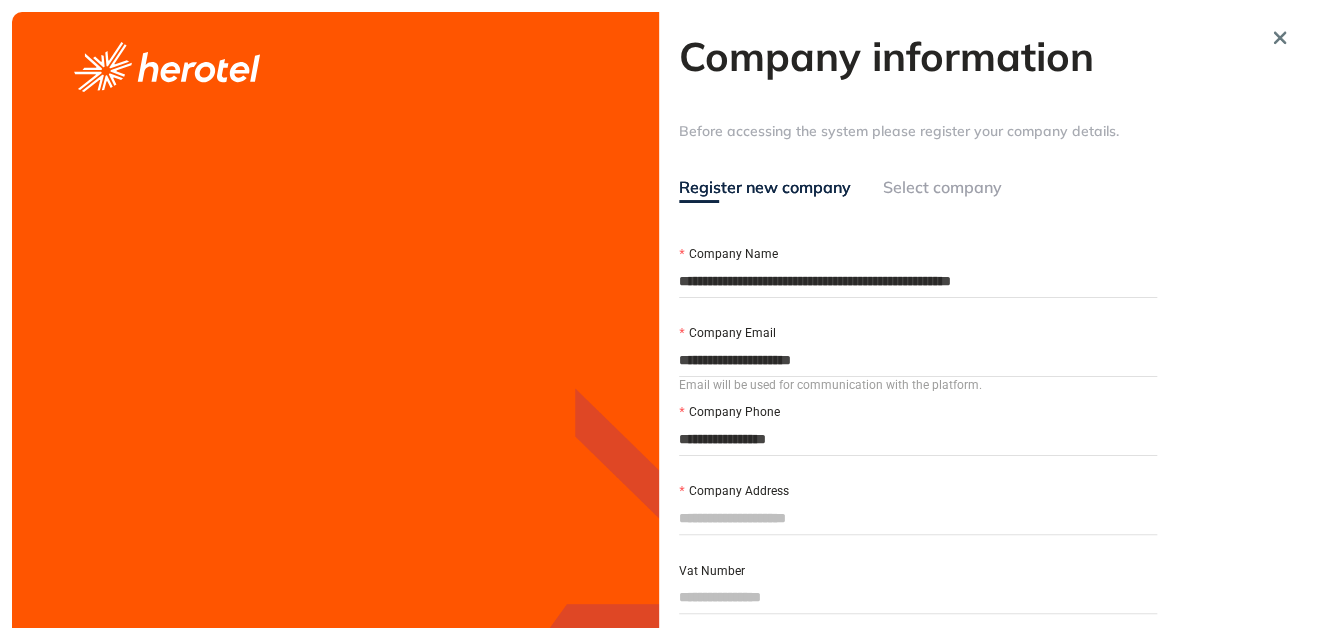 type on "**********" 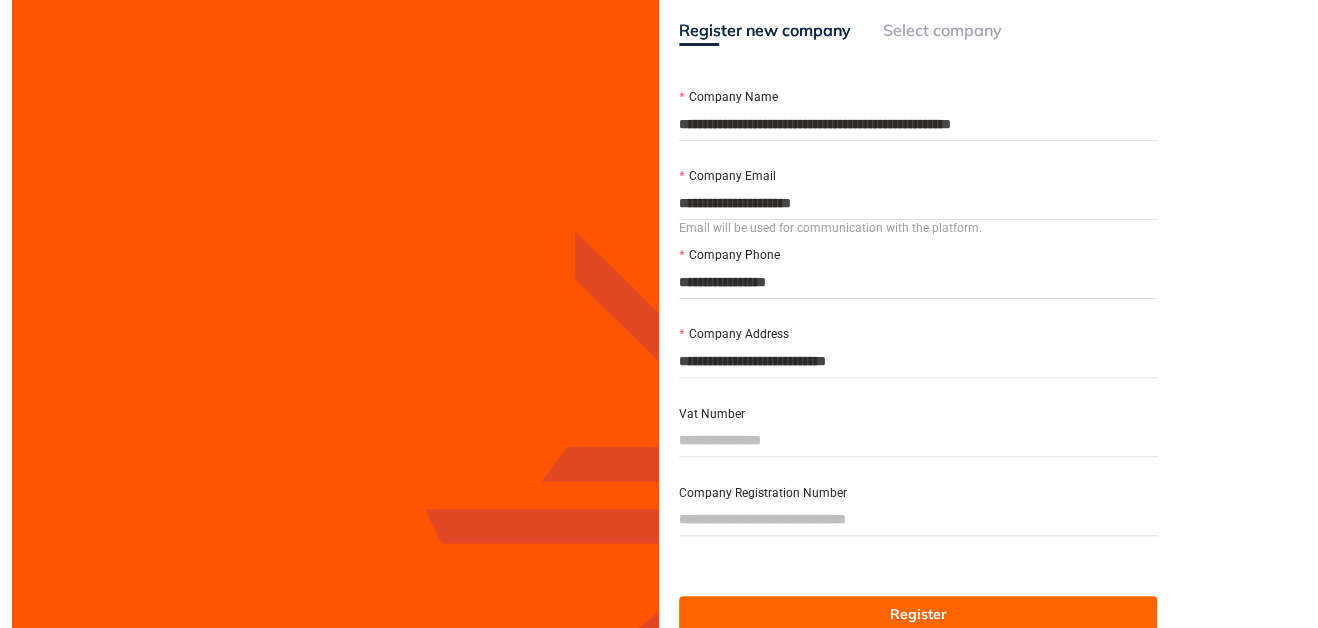 scroll, scrollTop: 192, scrollLeft: 0, axis: vertical 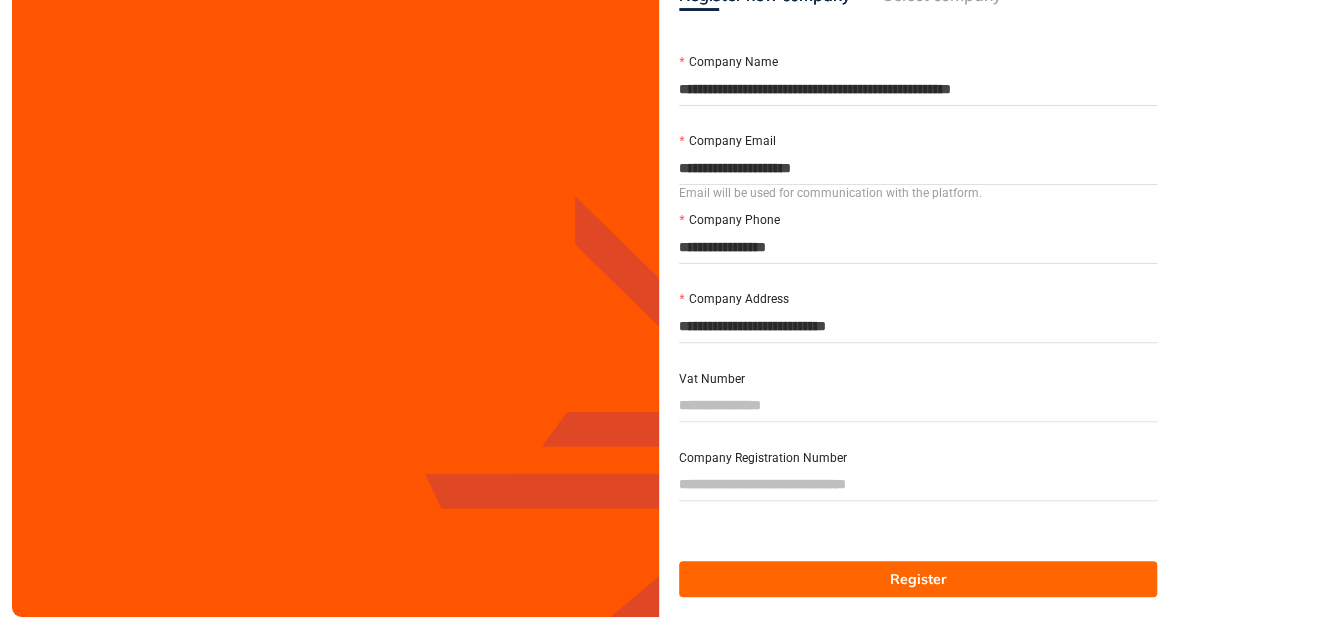 type on "**********" 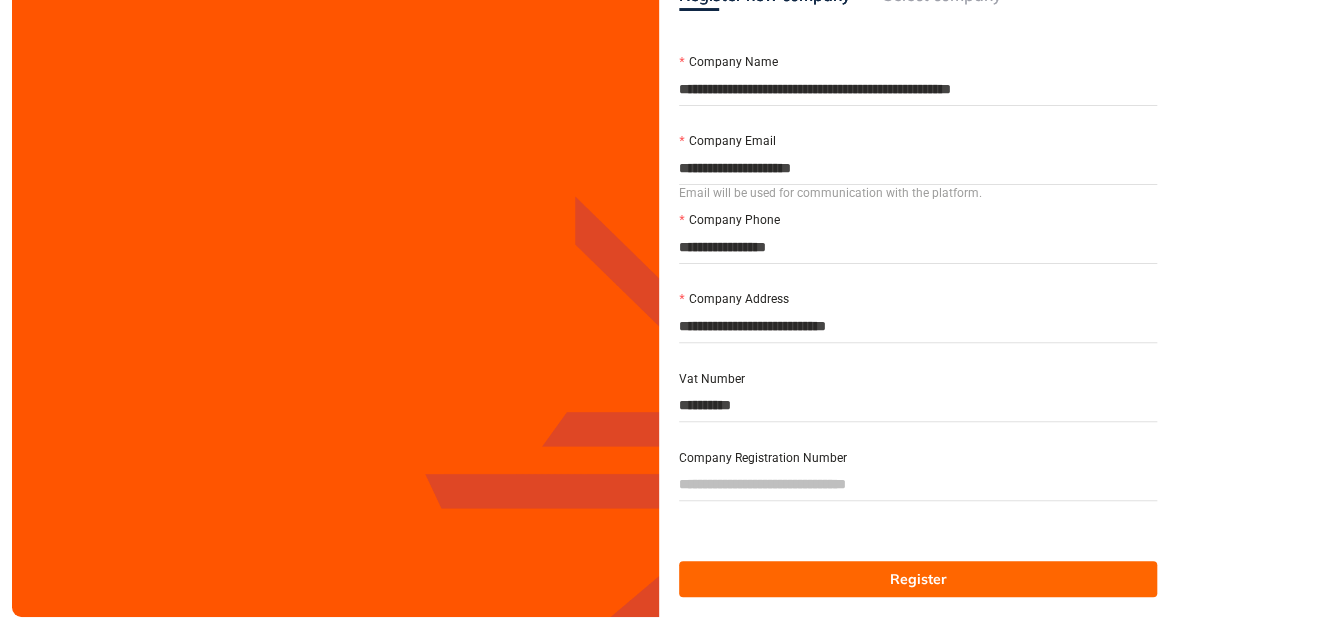 type on "**********" 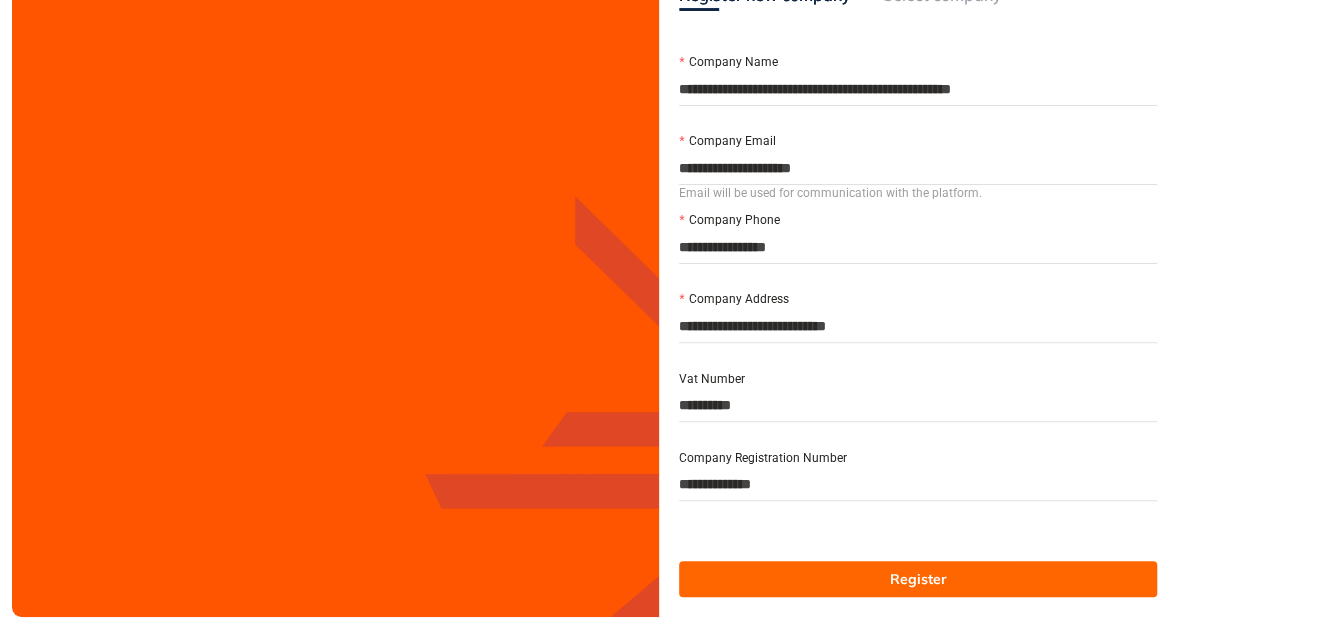 type on "**********" 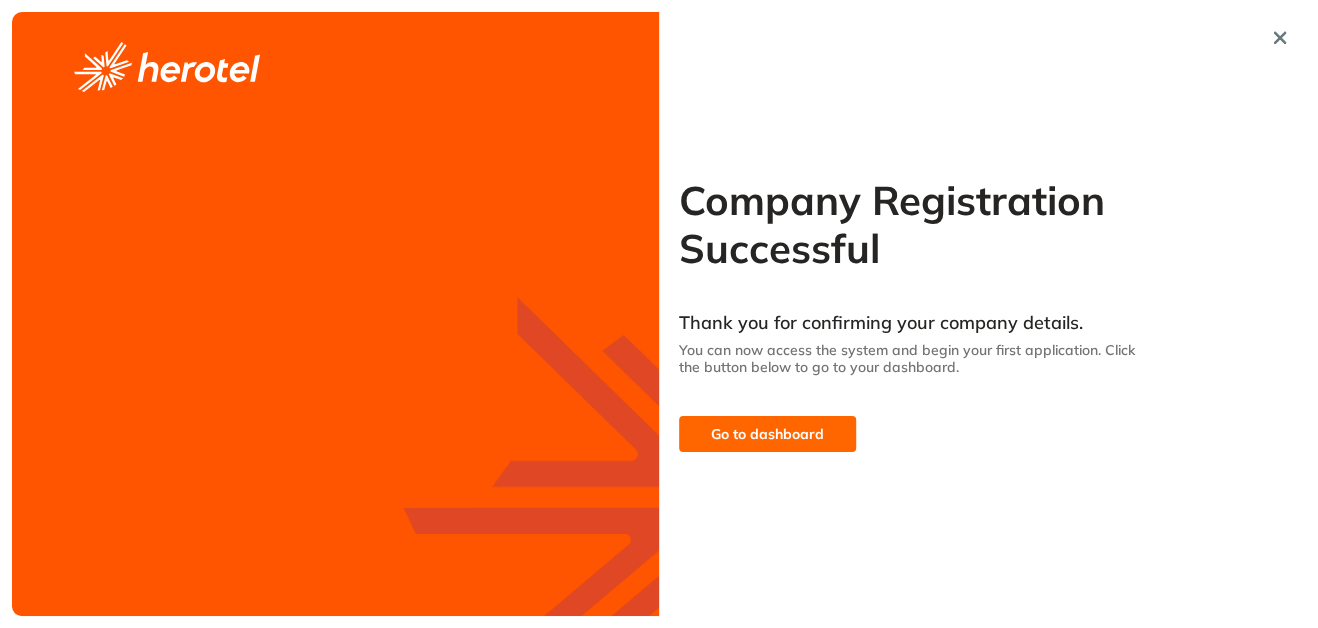 scroll, scrollTop: 0, scrollLeft: 0, axis: both 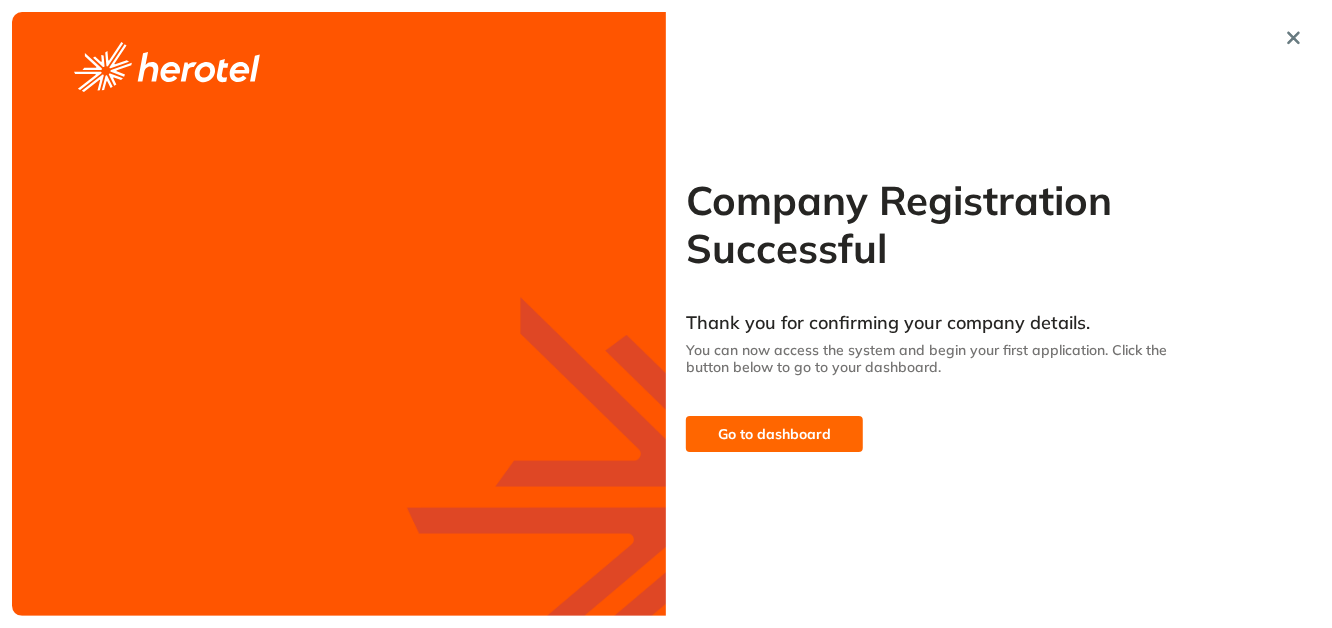 click on "Go to dashboard" at bounding box center (774, 434) 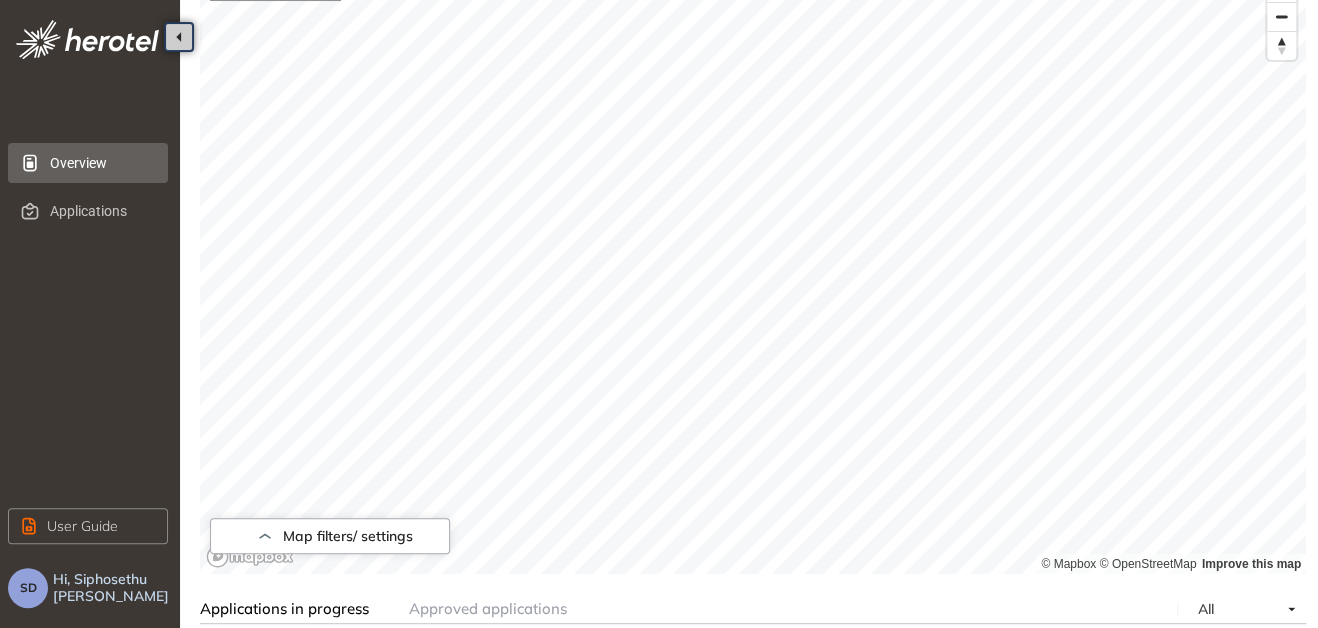 scroll, scrollTop: 177, scrollLeft: 0, axis: vertical 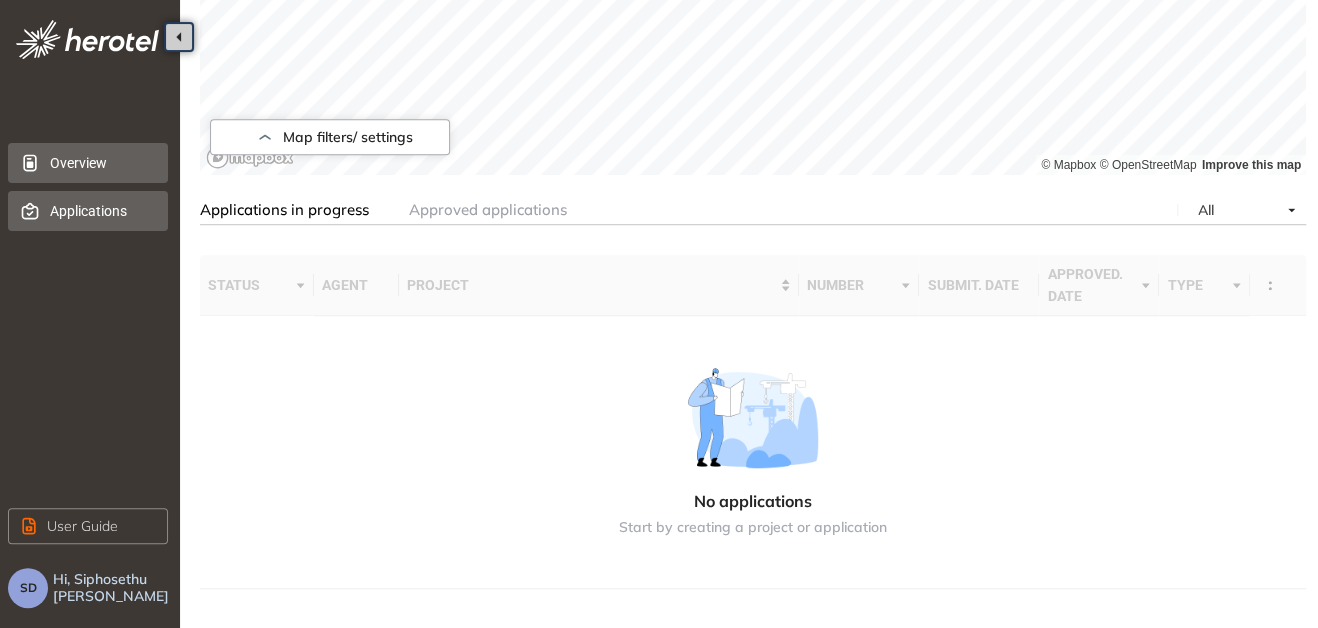 click on "Applications" at bounding box center (101, 211) 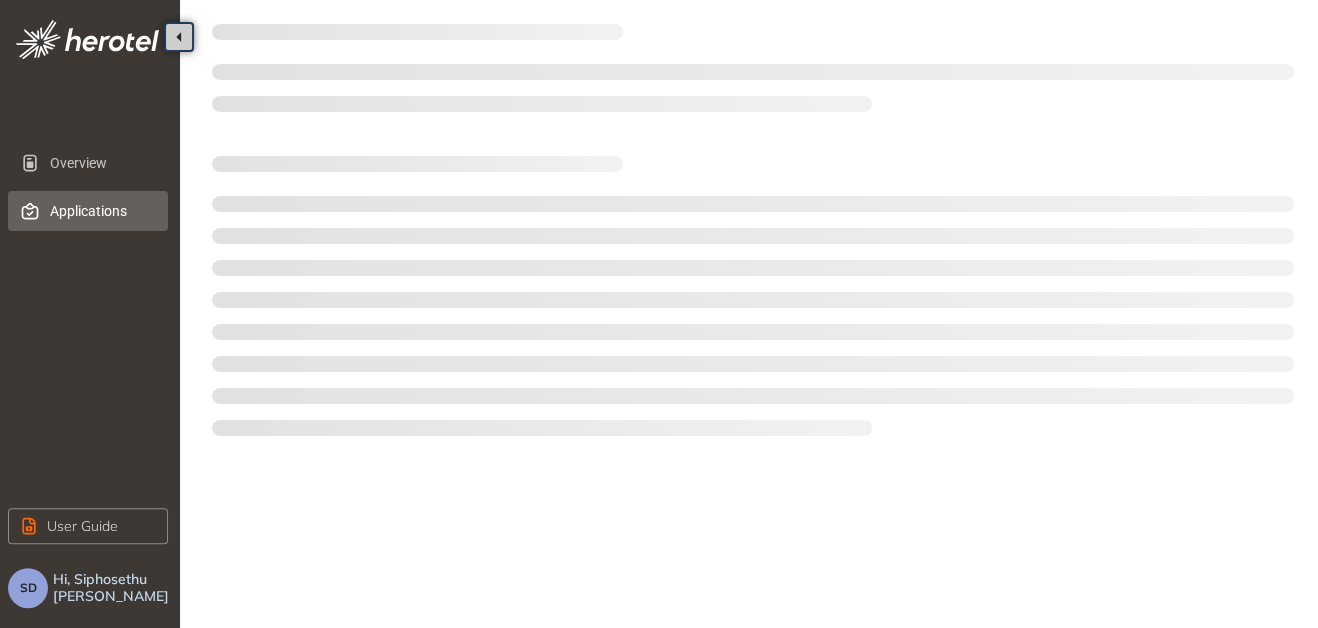 scroll, scrollTop: 0, scrollLeft: 0, axis: both 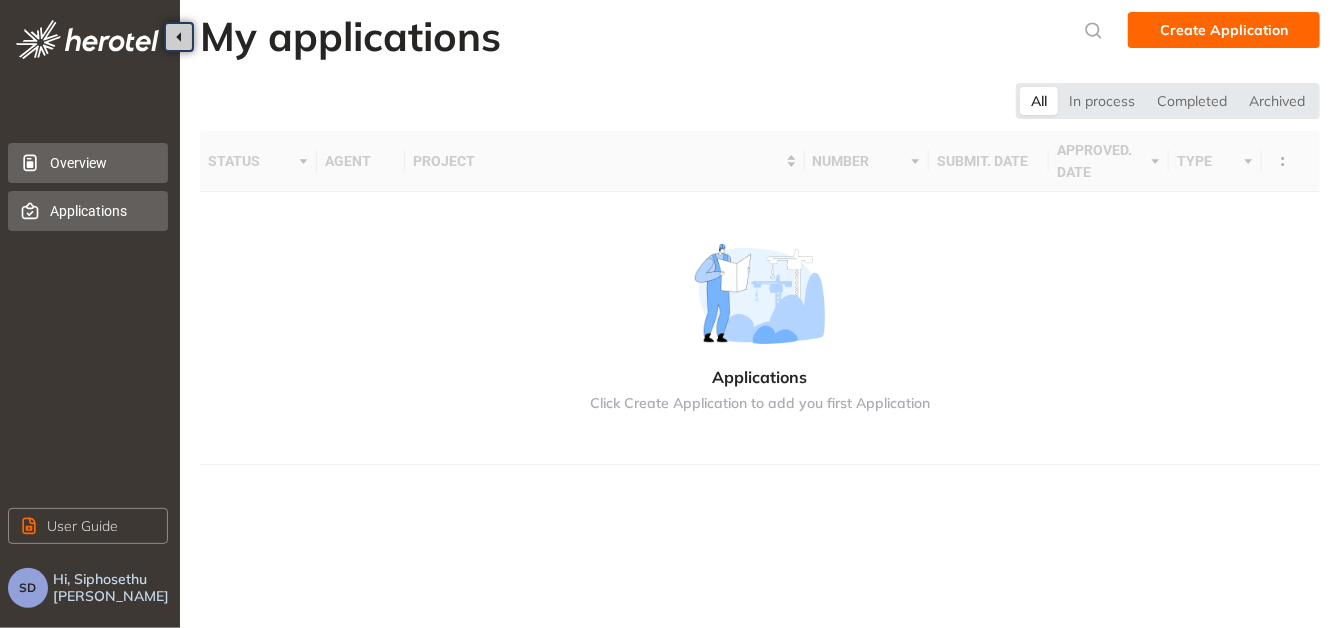 click on "Overview" at bounding box center [101, 163] 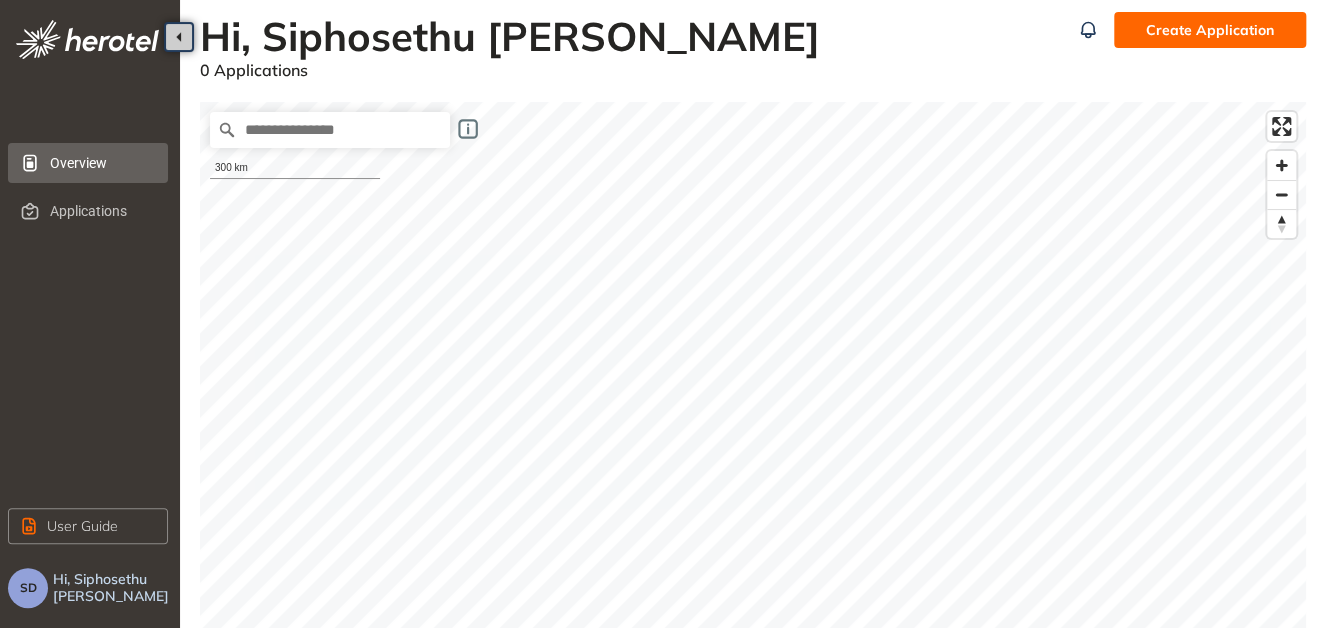 click on "SD" at bounding box center (28, 588) 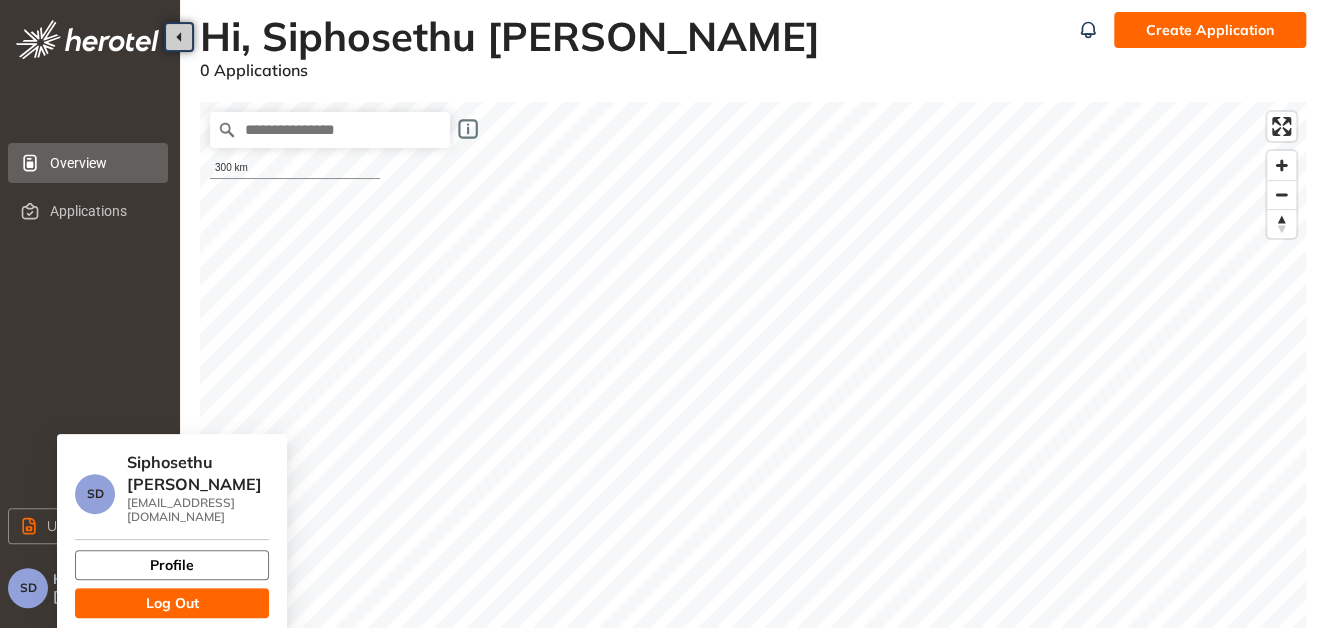 click on "Profile" at bounding box center [172, 565] 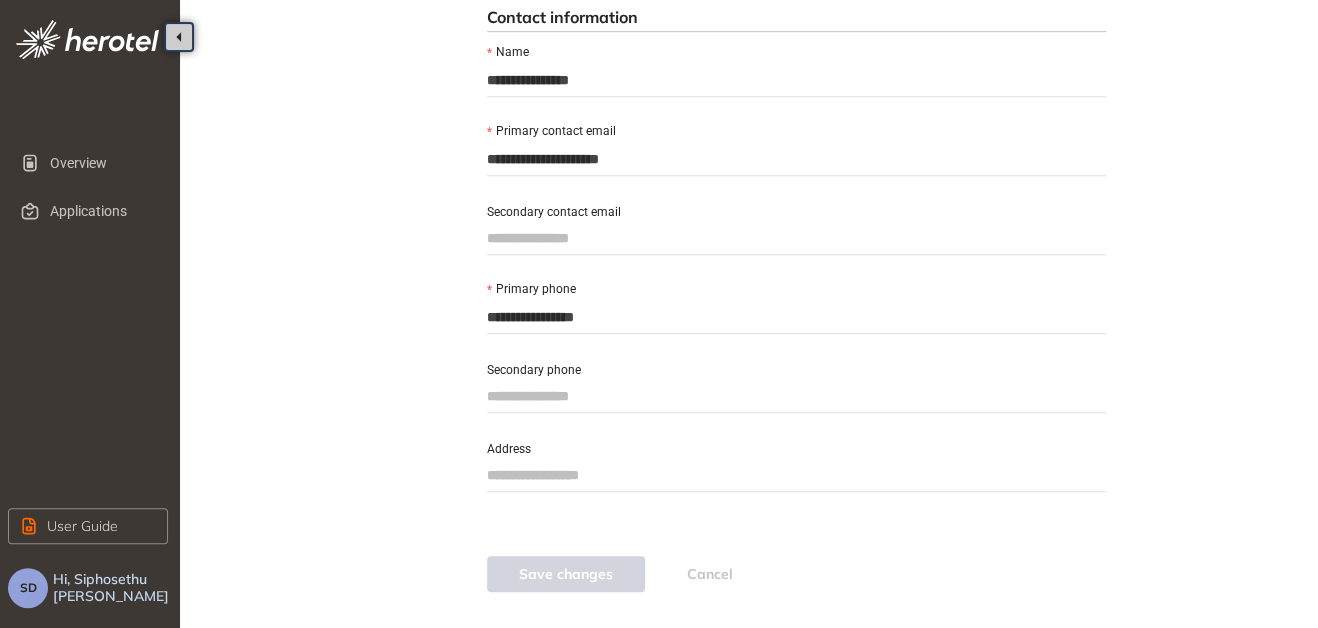 scroll, scrollTop: 592, scrollLeft: 0, axis: vertical 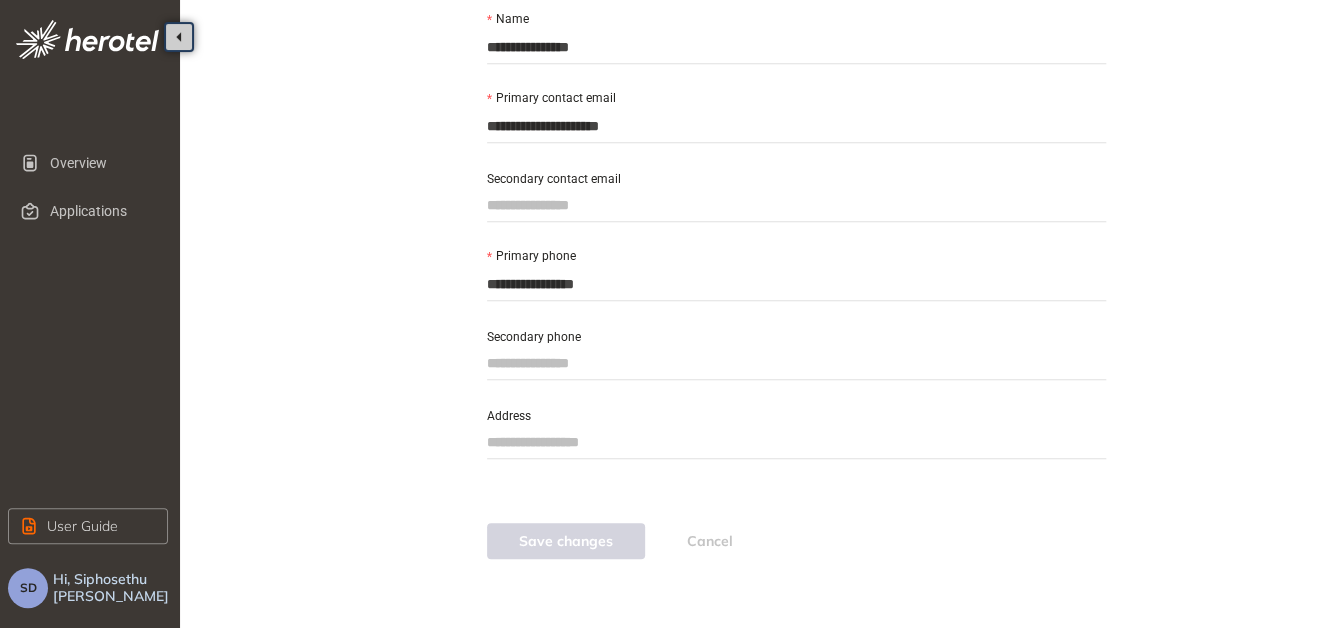 click on "Hi, Siphosethu David" at bounding box center (112, 588) 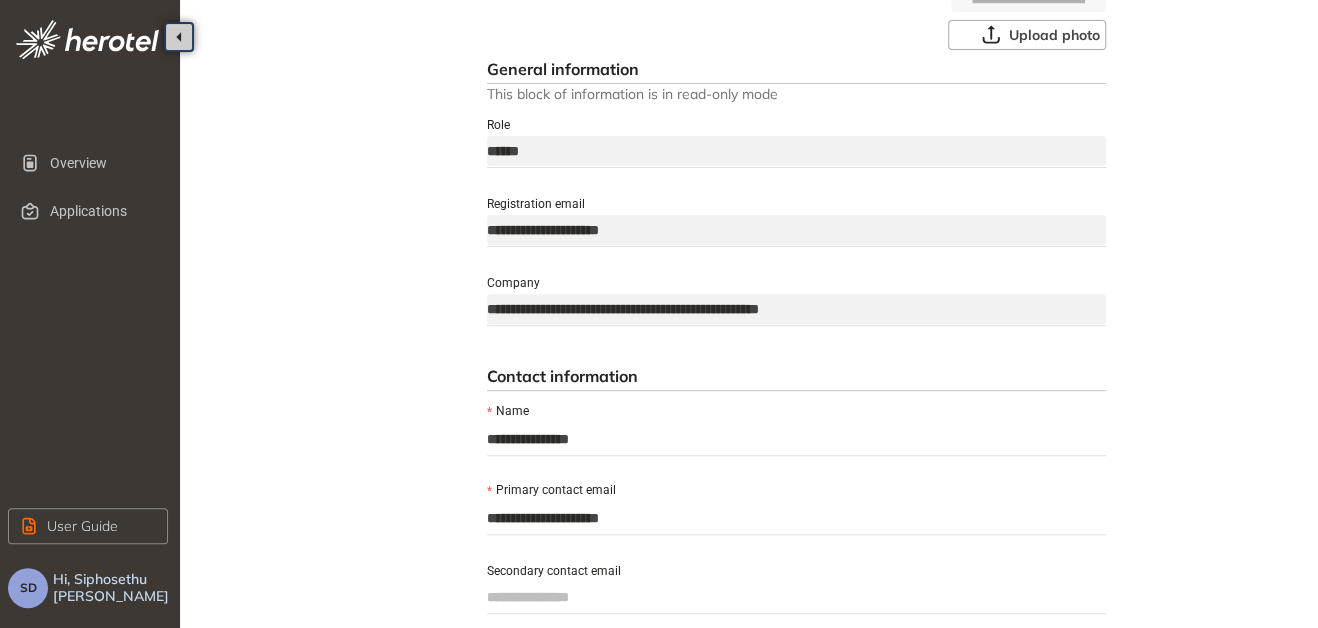 scroll, scrollTop: 0, scrollLeft: 0, axis: both 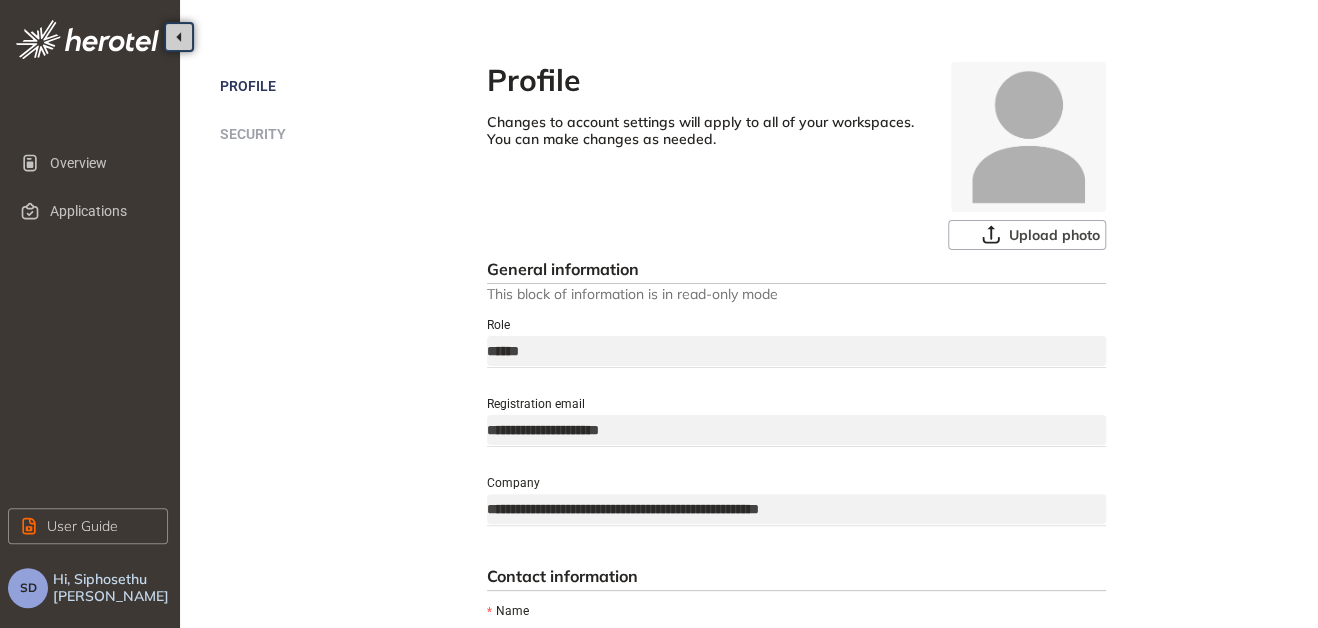 click on "******" at bounding box center [797, 351] 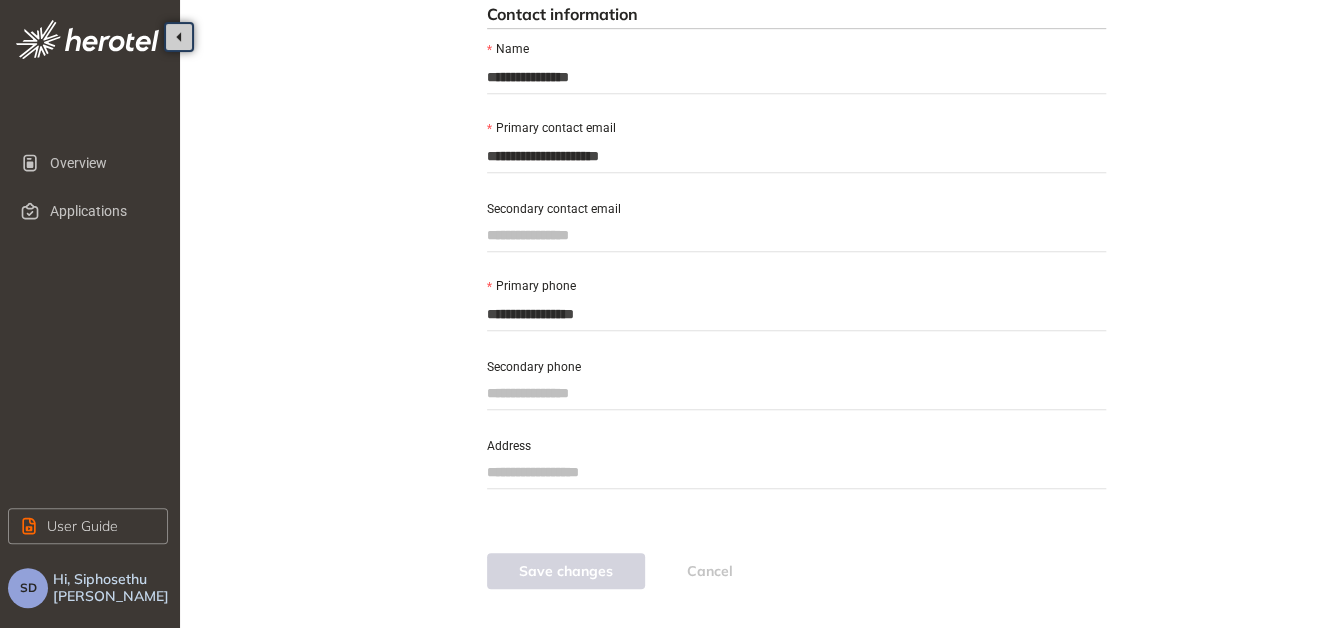 scroll, scrollTop: 592, scrollLeft: 0, axis: vertical 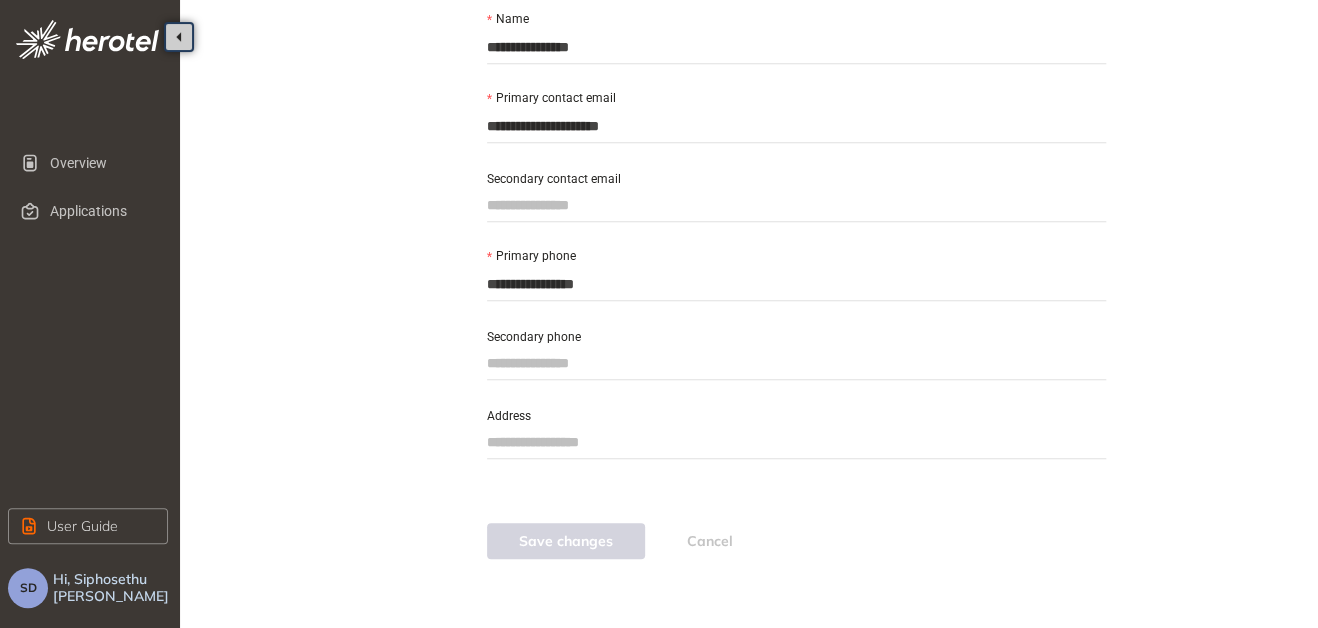 drag, startPoint x: 542, startPoint y: 365, endPoint x: 579, endPoint y: 365, distance: 37 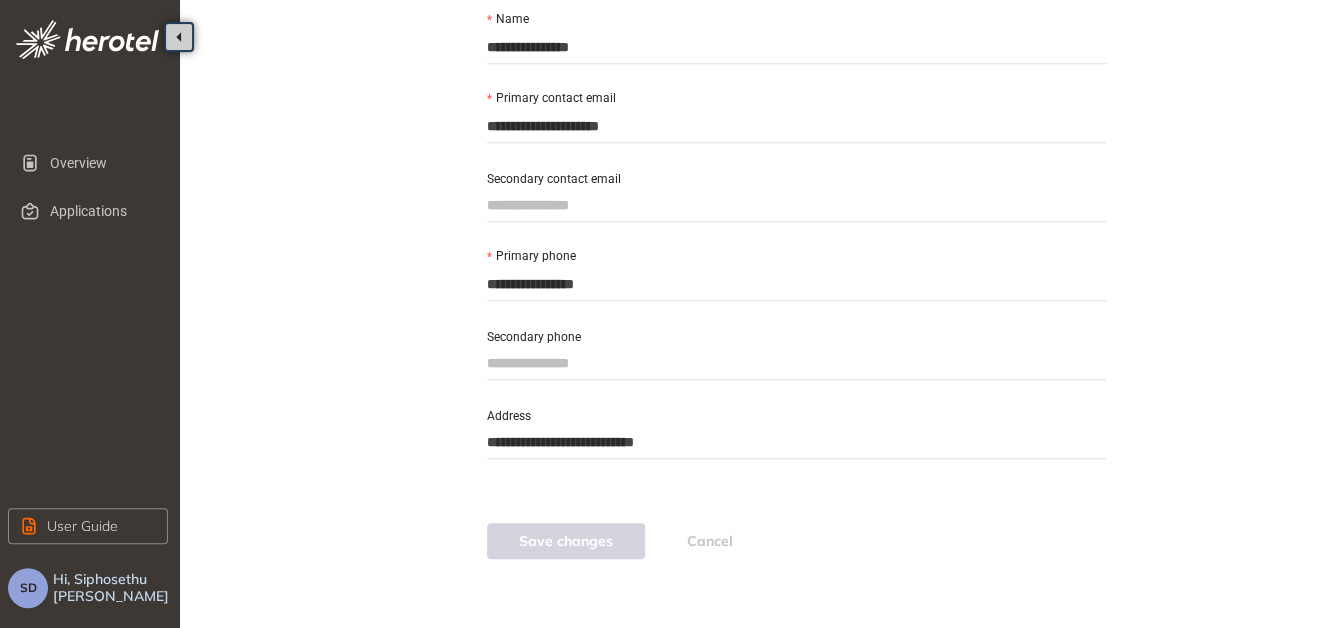 type on "**********" 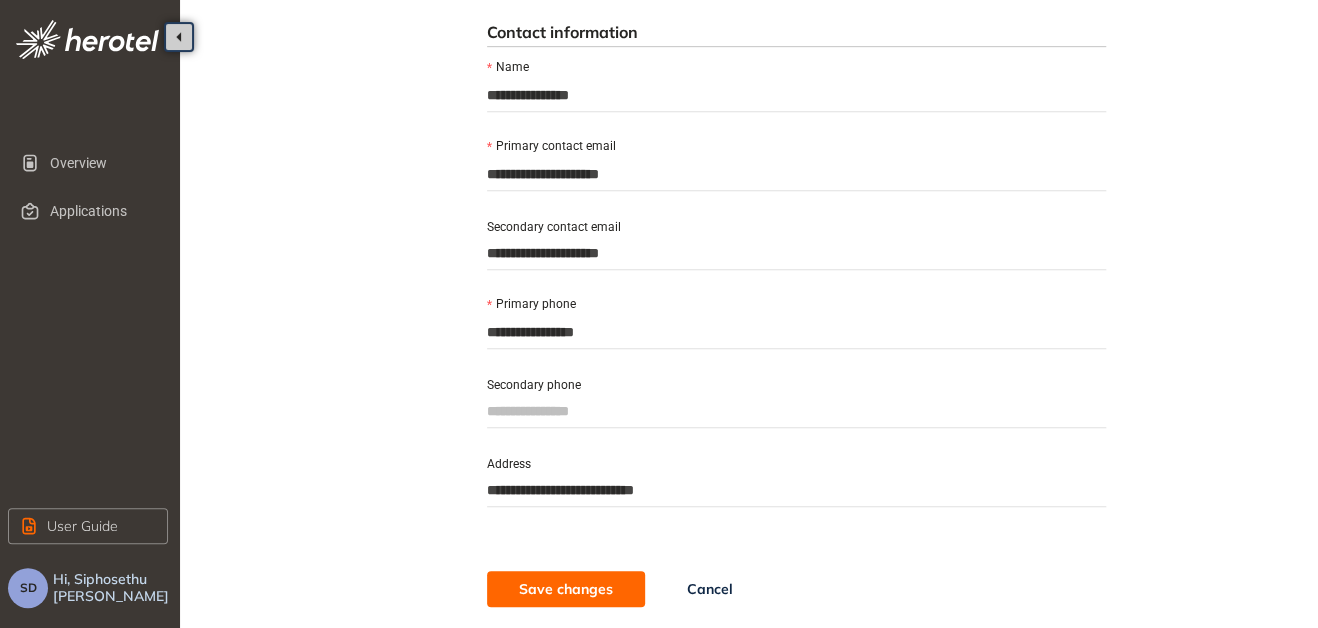 scroll, scrollTop: 592, scrollLeft: 0, axis: vertical 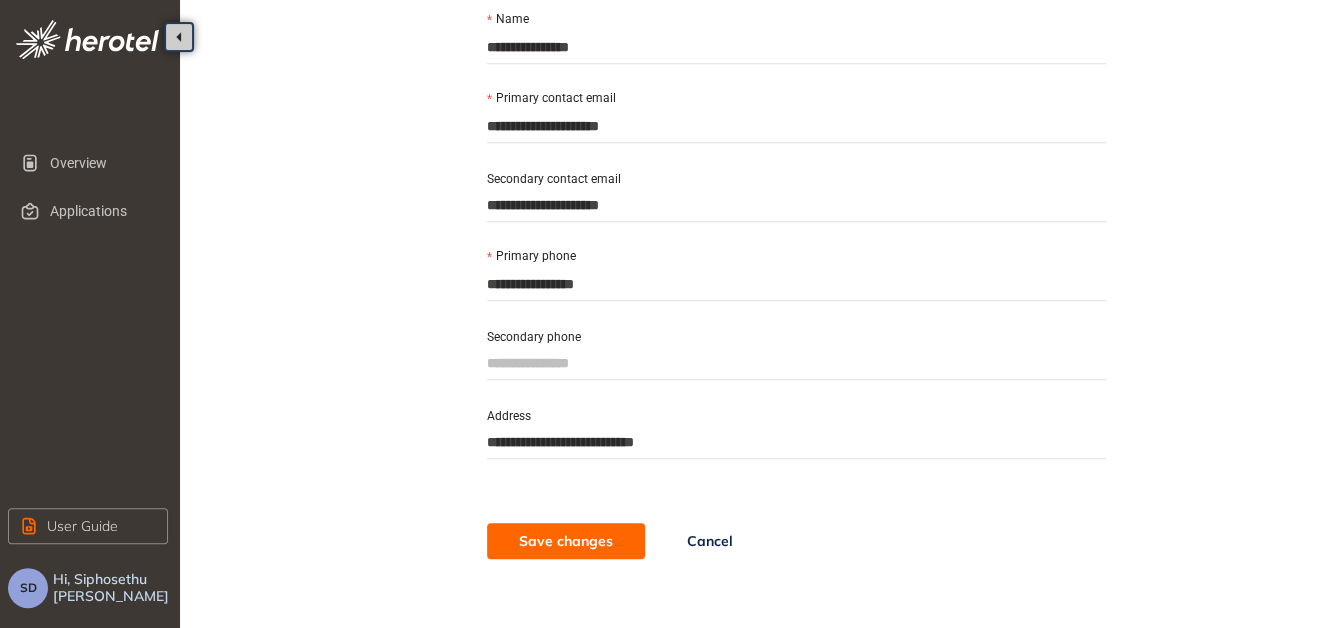click on "Secondary phone" at bounding box center (797, 363) 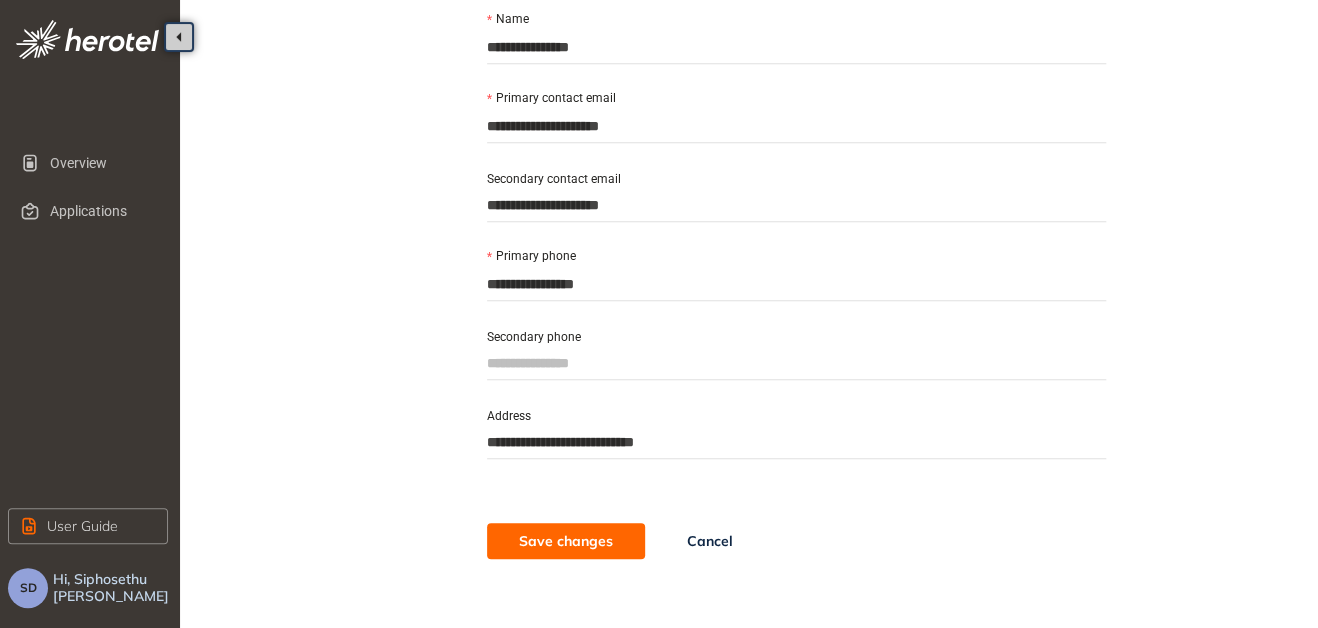 click on "Save changes" at bounding box center [566, 541] 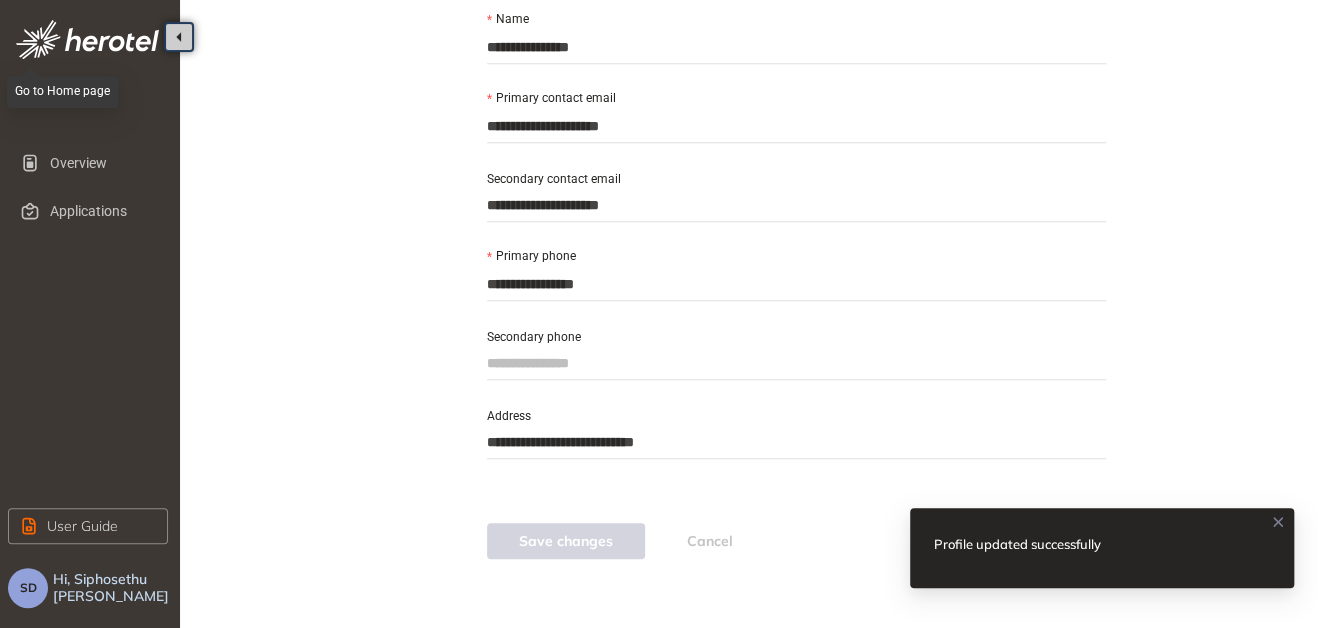 click at bounding box center (87, 39) 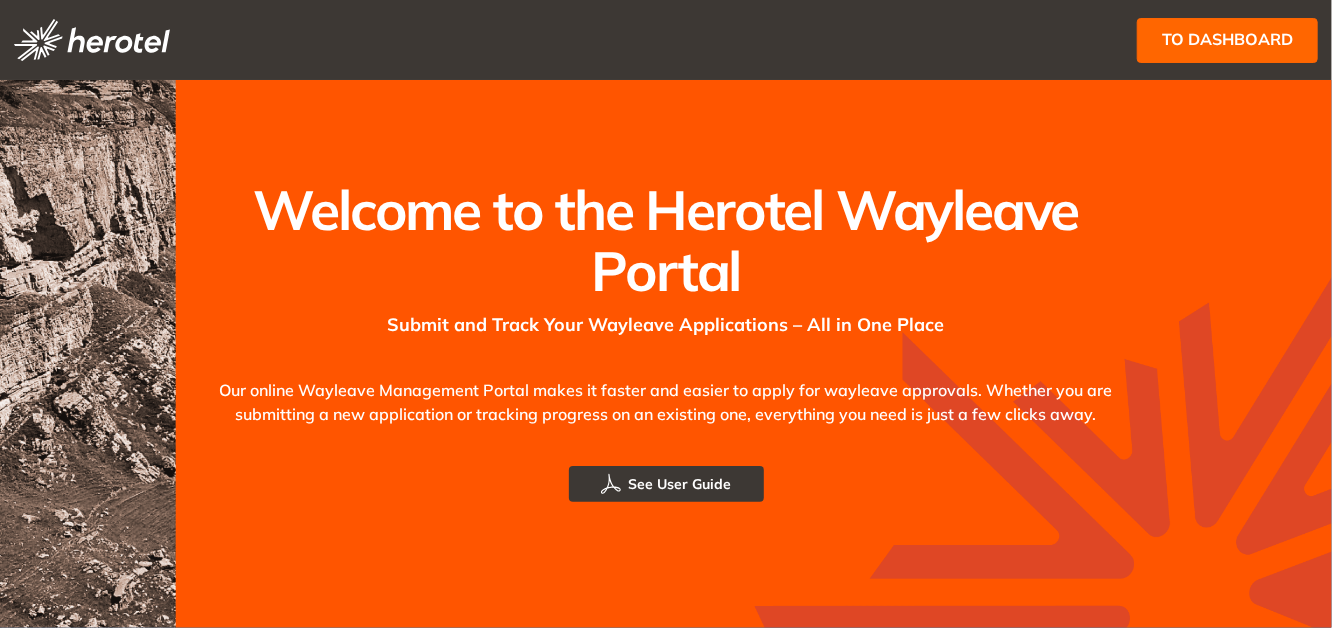 click on "to dashboard" at bounding box center [1227, 40] 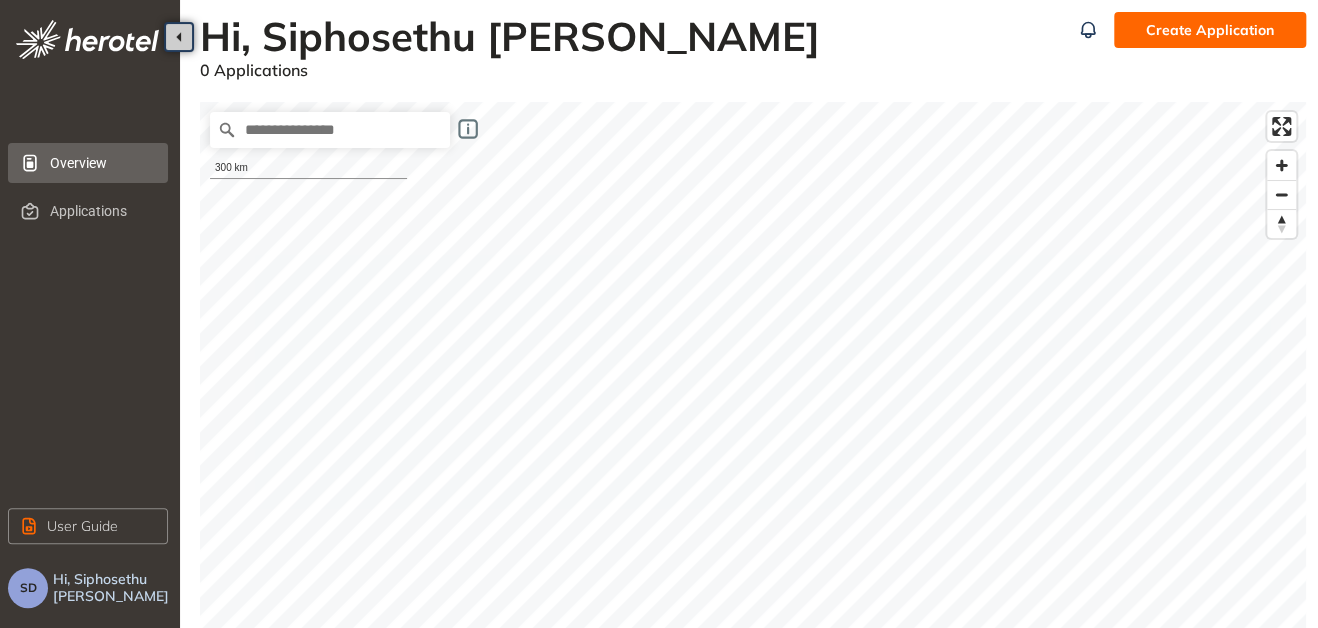 click on "Overview" at bounding box center [101, 163] 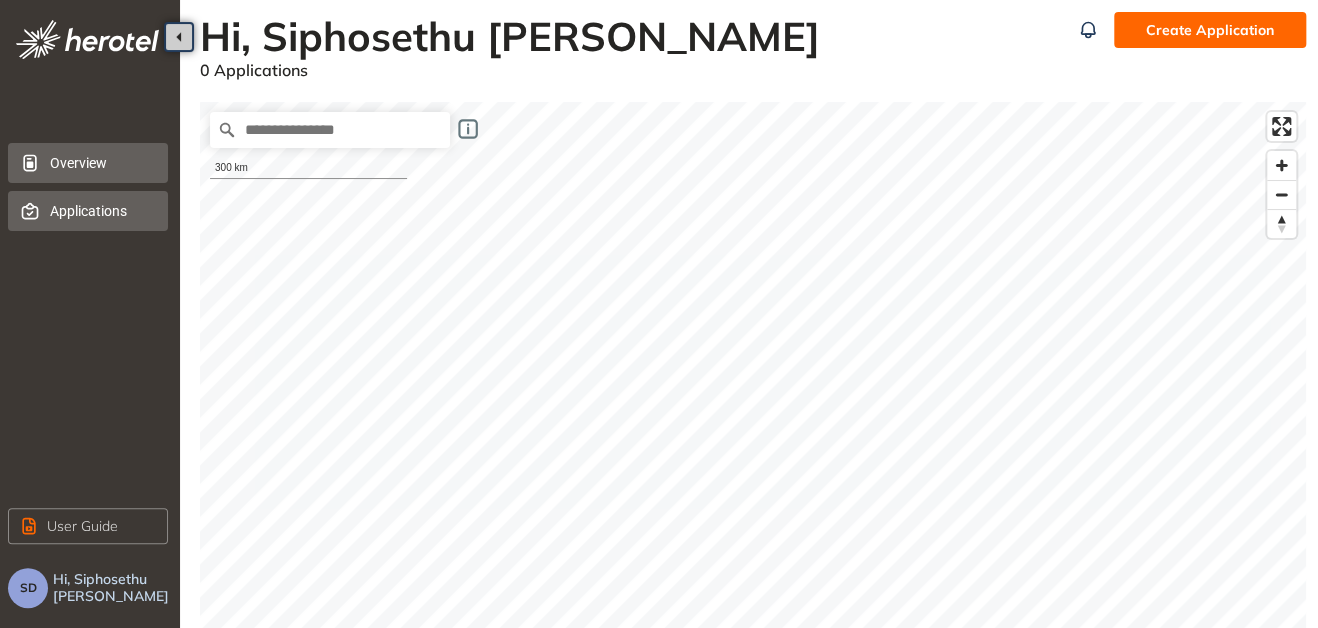 click on "Applications" at bounding box center (101, 211) 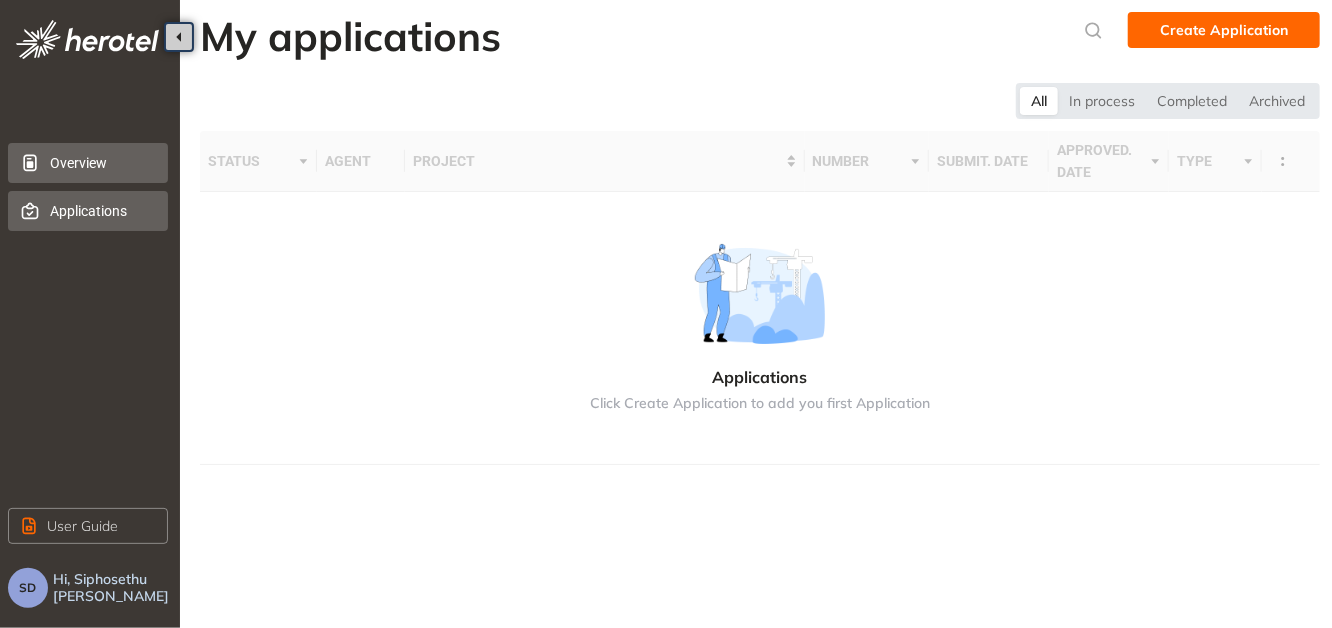 click on "Overview" at bounding box center [101, 163] 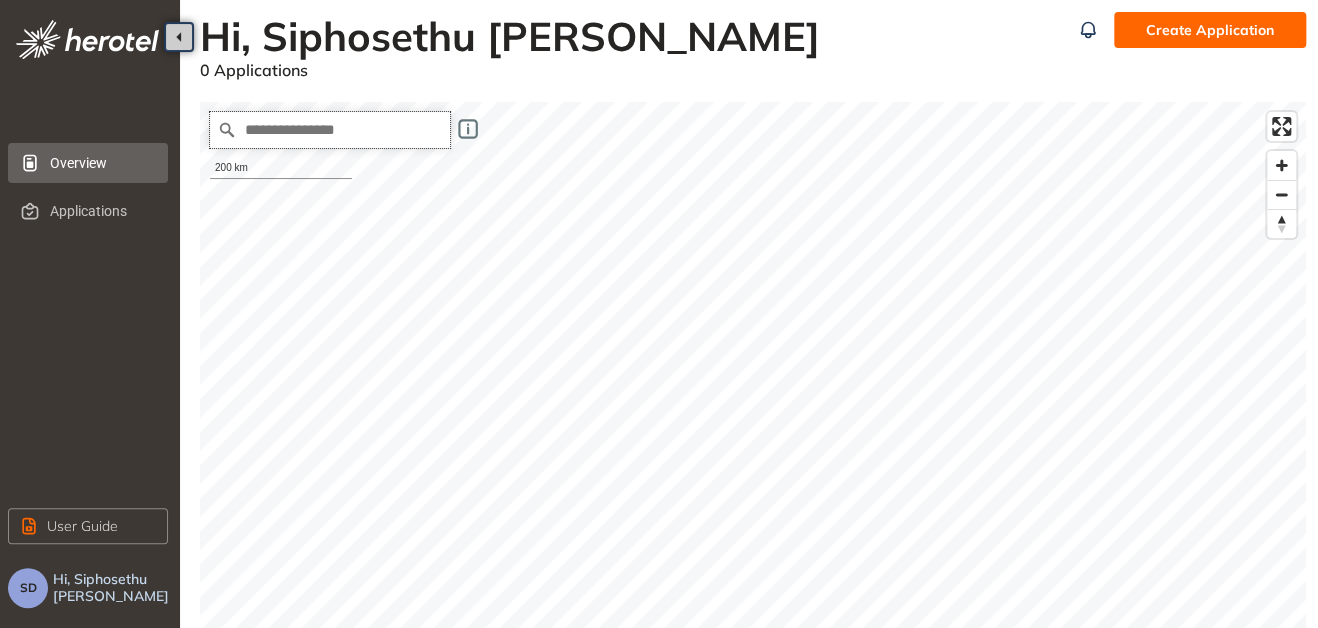 click at bounding box center [330, 130] 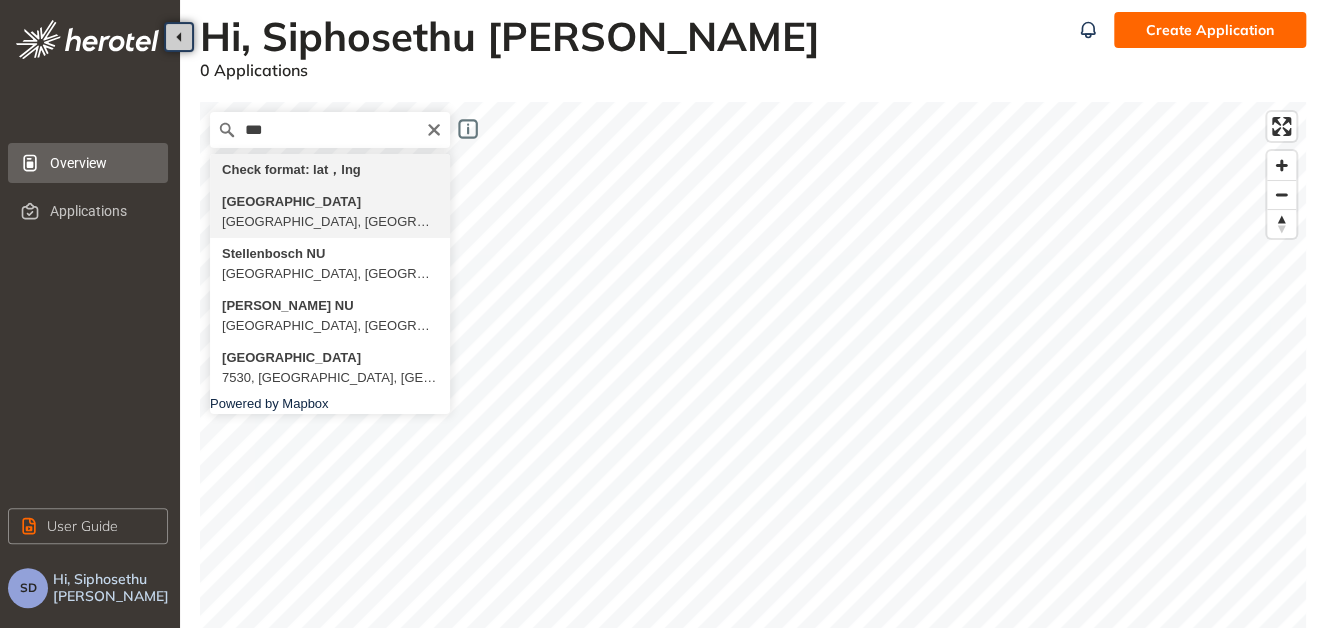 type on "**********" 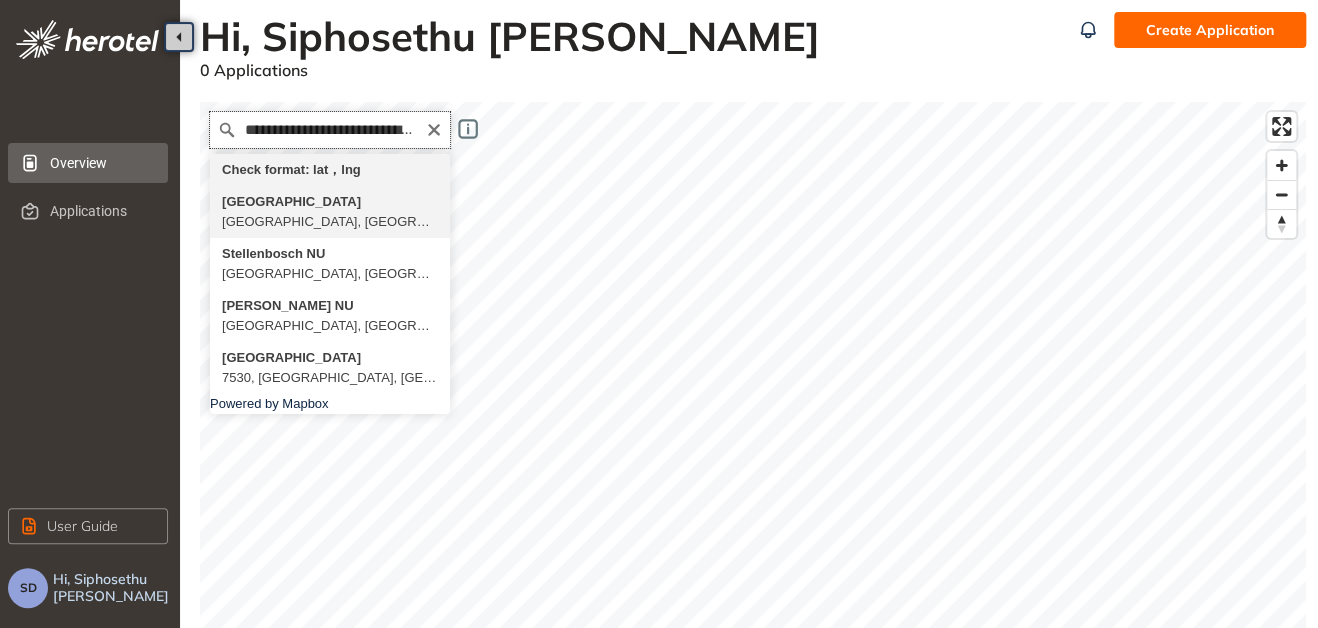 scroll, scrollTop: 0, scrollLeft: 0, axis: both 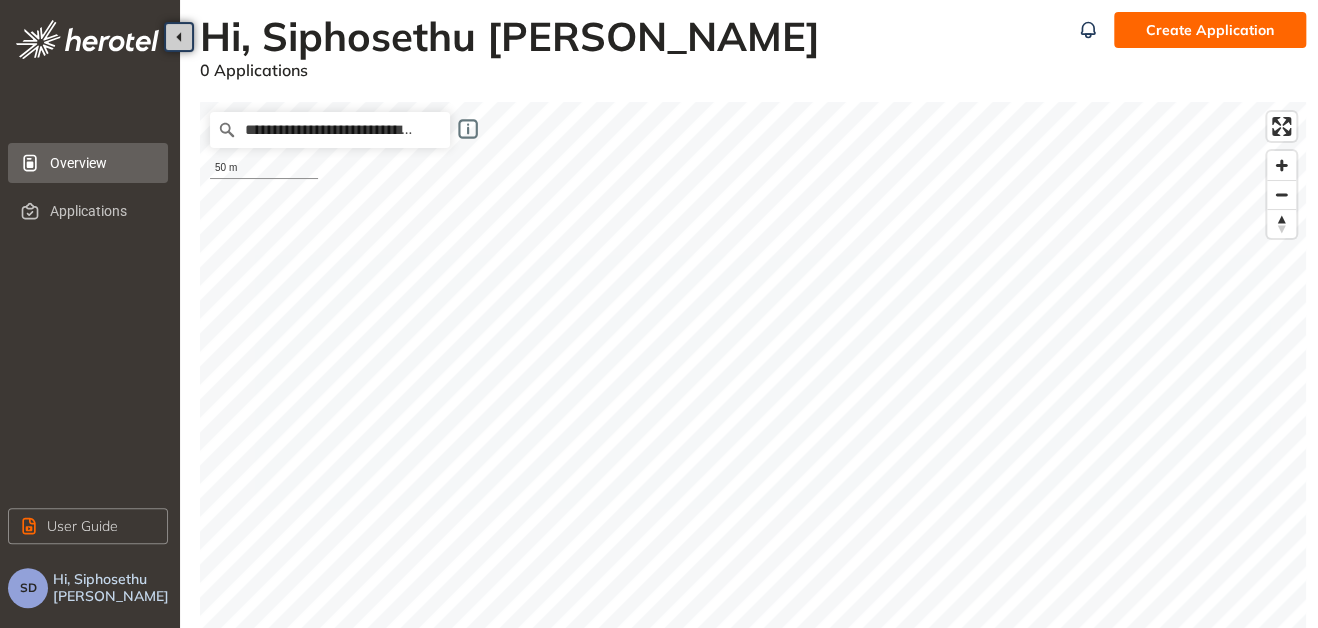 click on "**********" at bounding box center [659, 314] 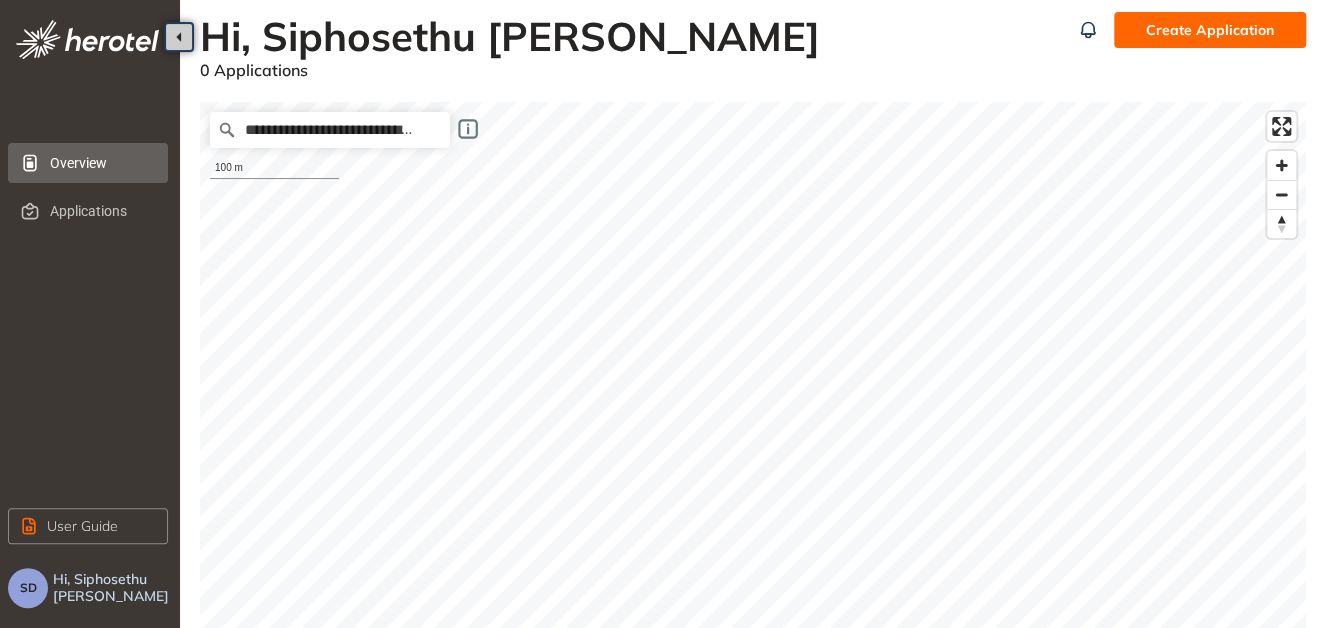 click on "**********" at bounding box center [659, 314] 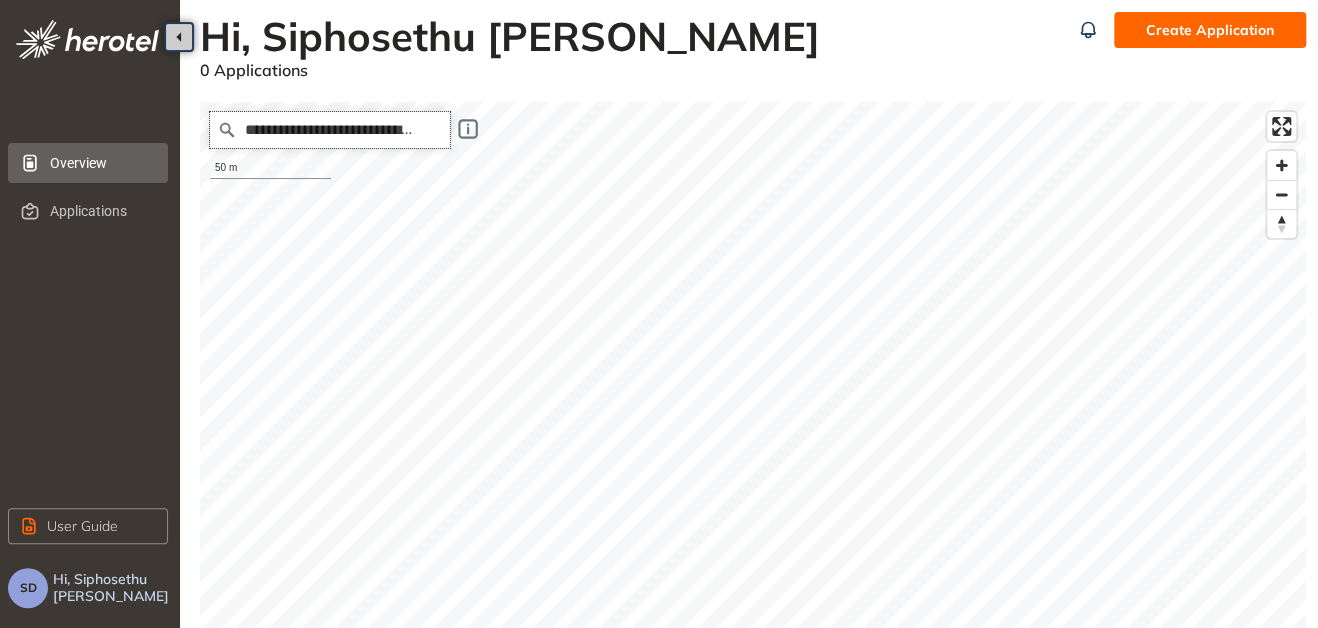 click on "**********" at bounding box center (330, 130) 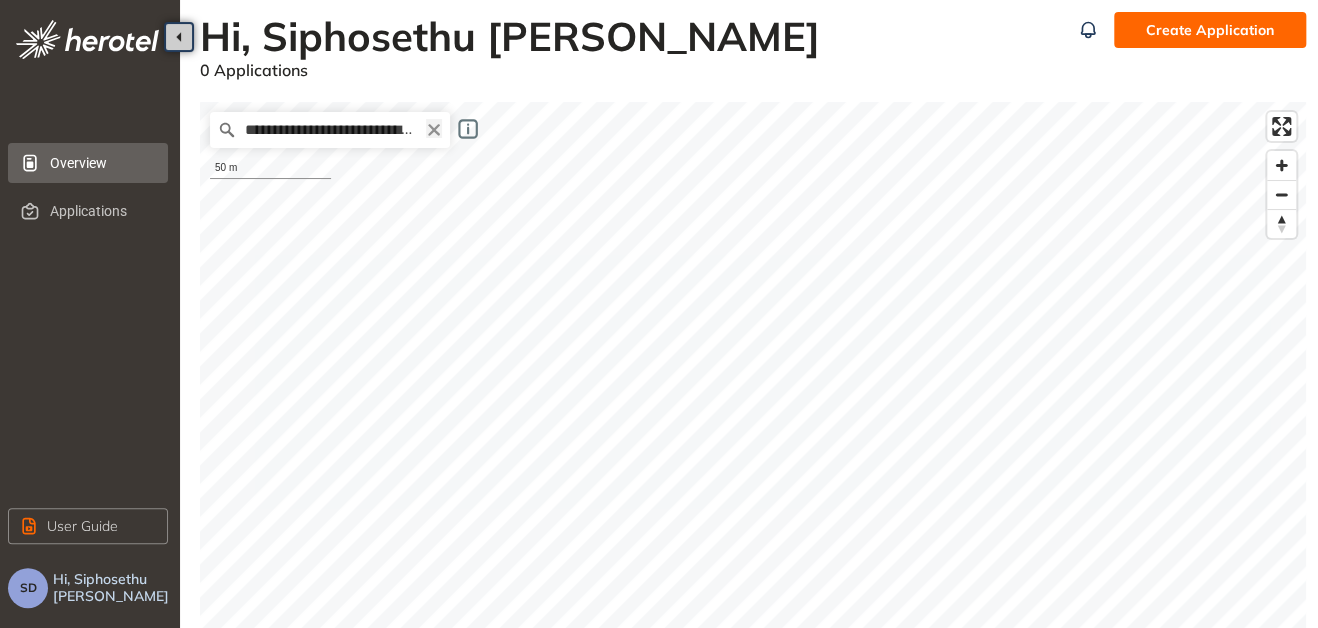 click 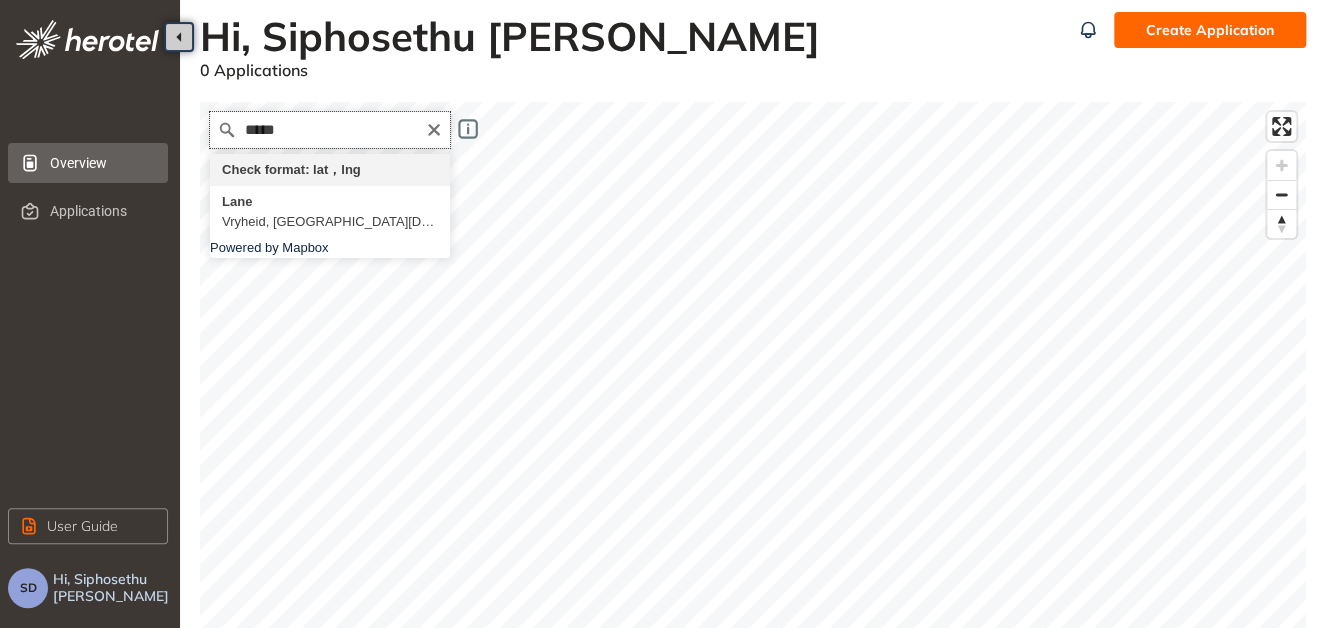 type on "****" 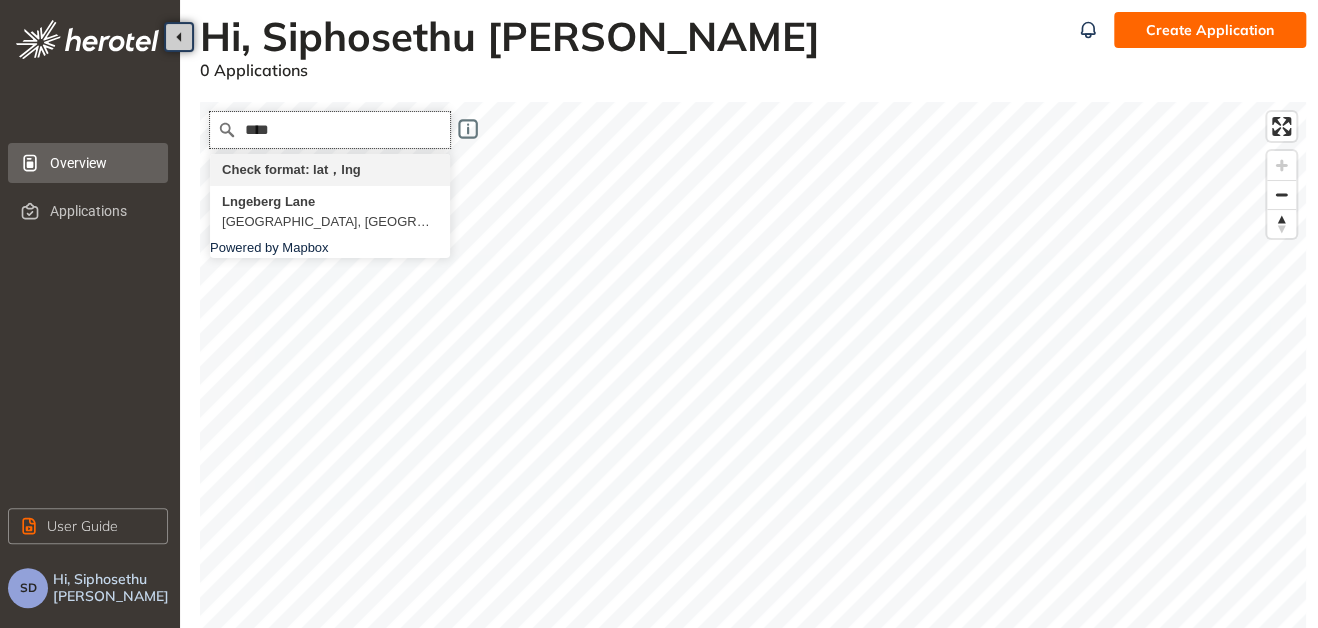 click on "**** Check format: lat，lng Lngeberg Lane  Alexandra, Johannesburg, Gauteng 2090, South Africa Powered by Mapbox 3 m © Mapbox   © OpenStreetMap   Improve this map" at bounding box center [753, 427] 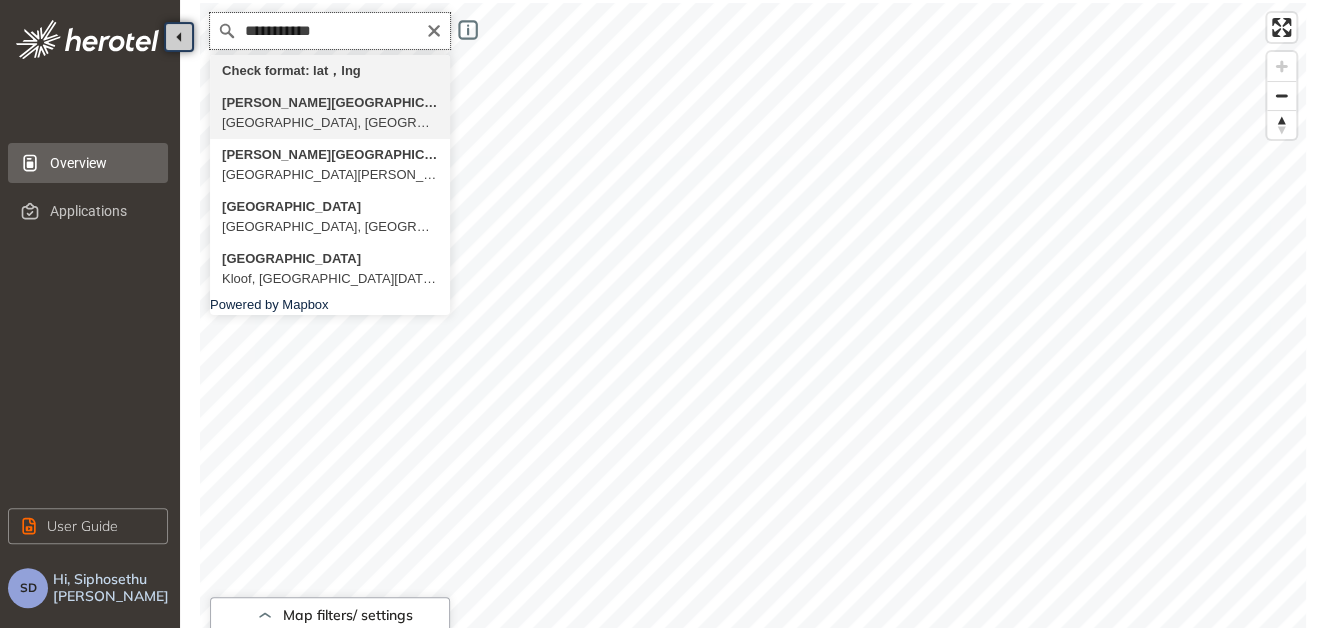 scroll, scrollTop: 0, scrollLeft: 0, axis: both 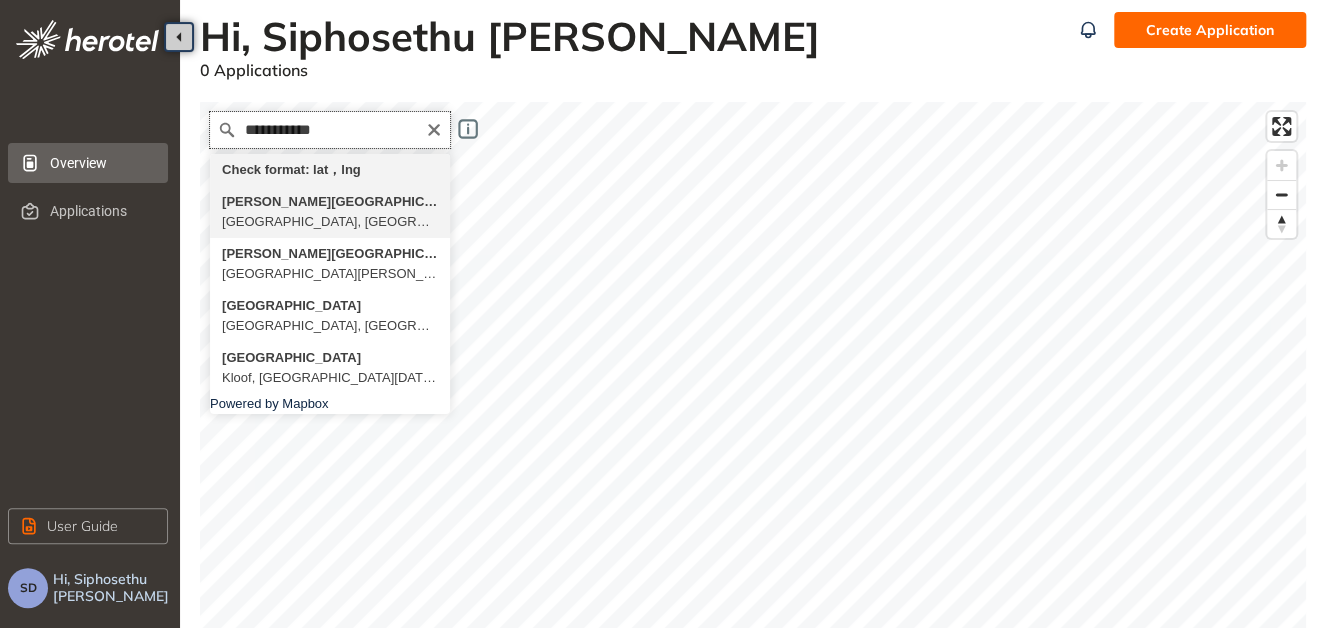 type on "**********" 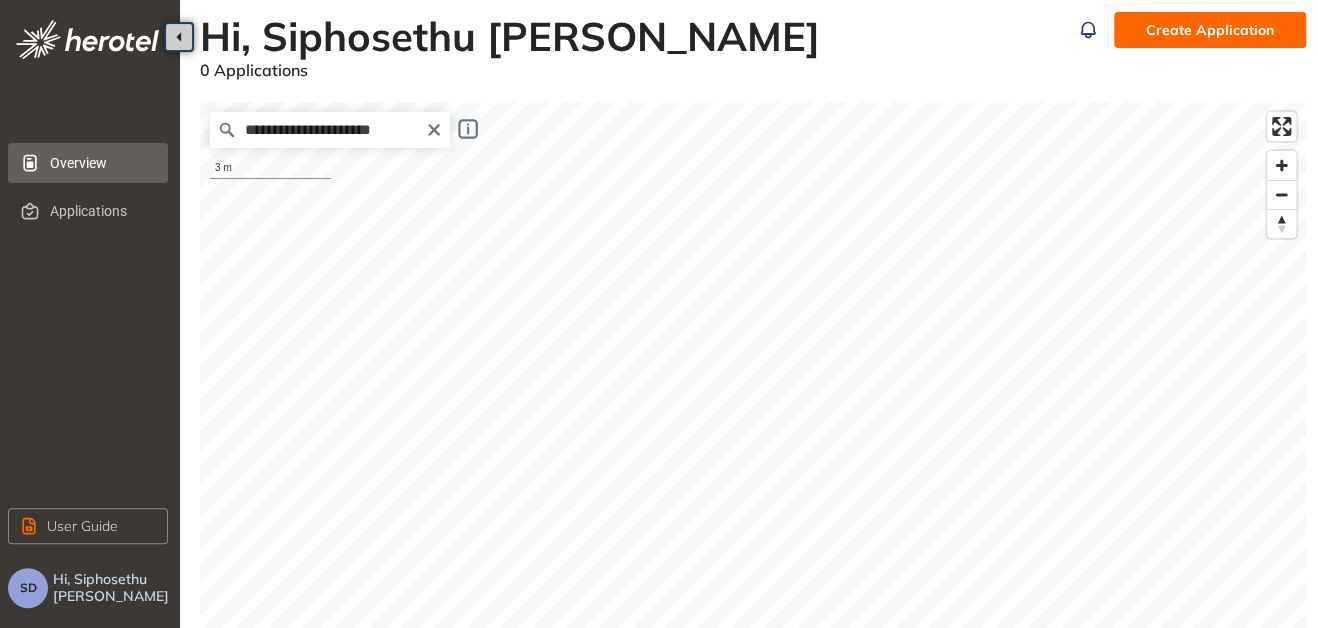 drag, startPoint x: 426, startPoint y: 130, endPoint x: 240, endPoint y: 124, distance: 186.09676 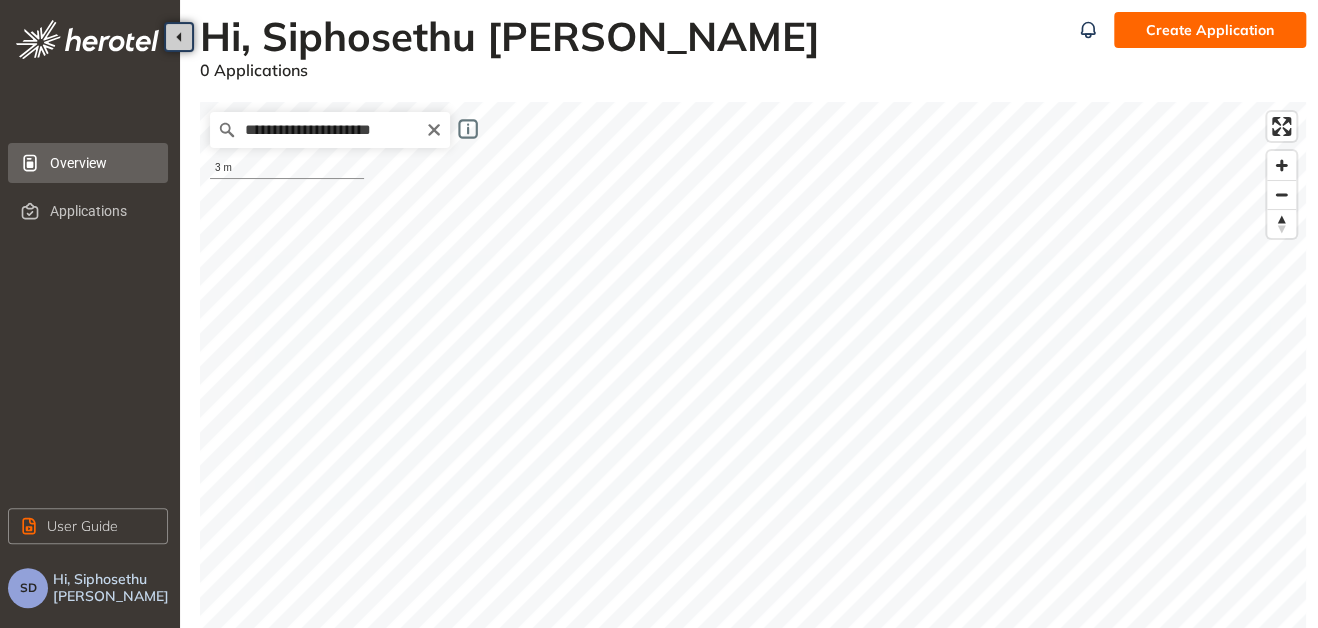 click 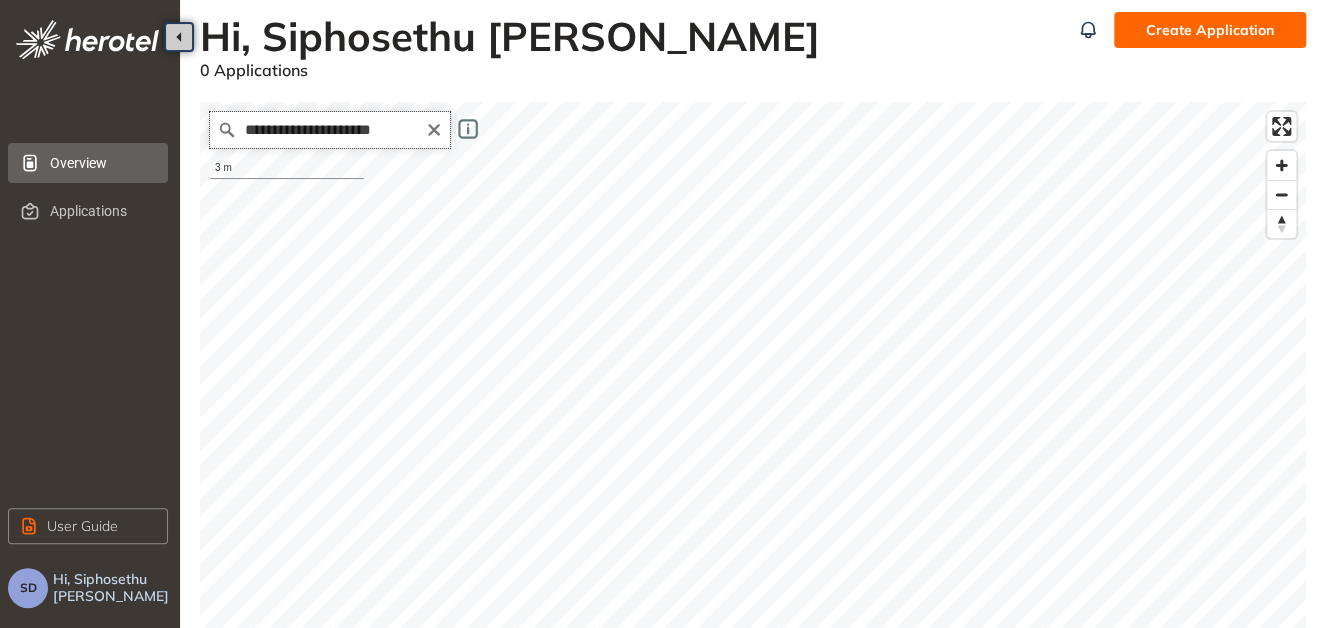 type 